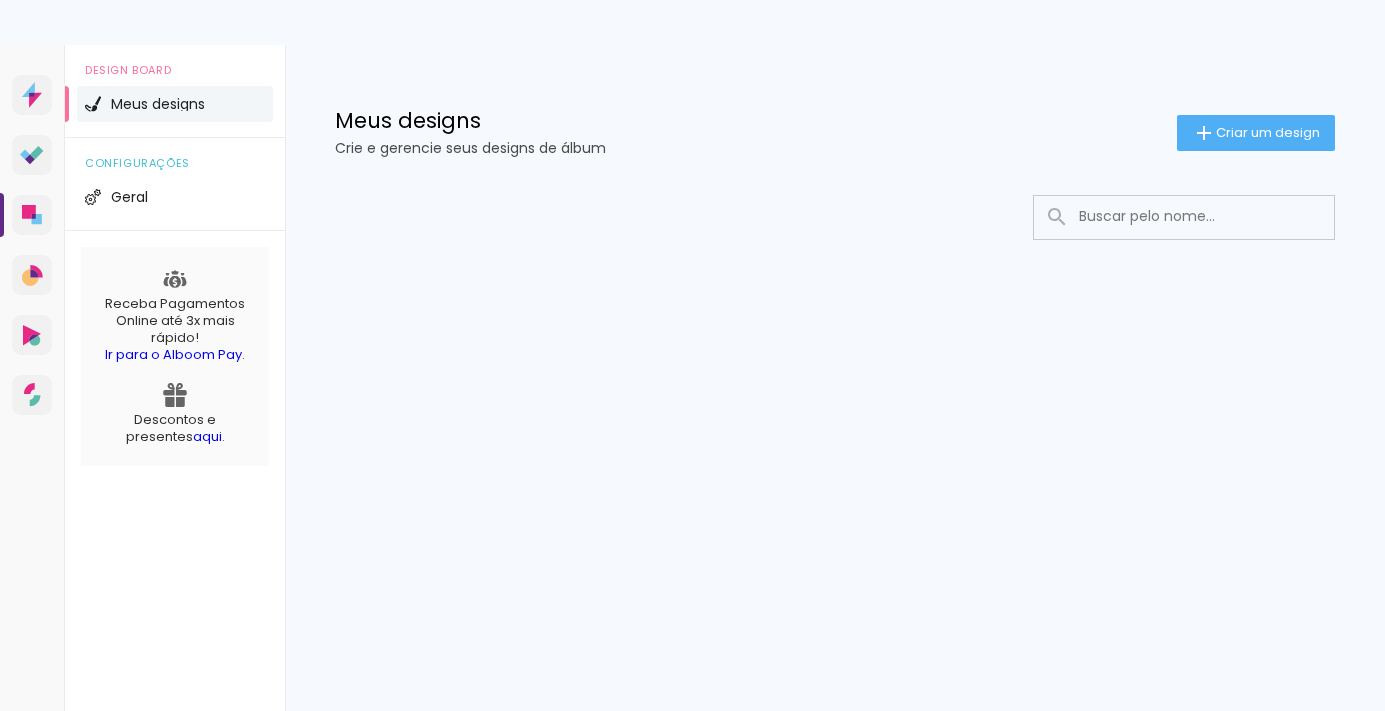 scroll, scrollTop: 0, scrollLeft: 0, axis: both 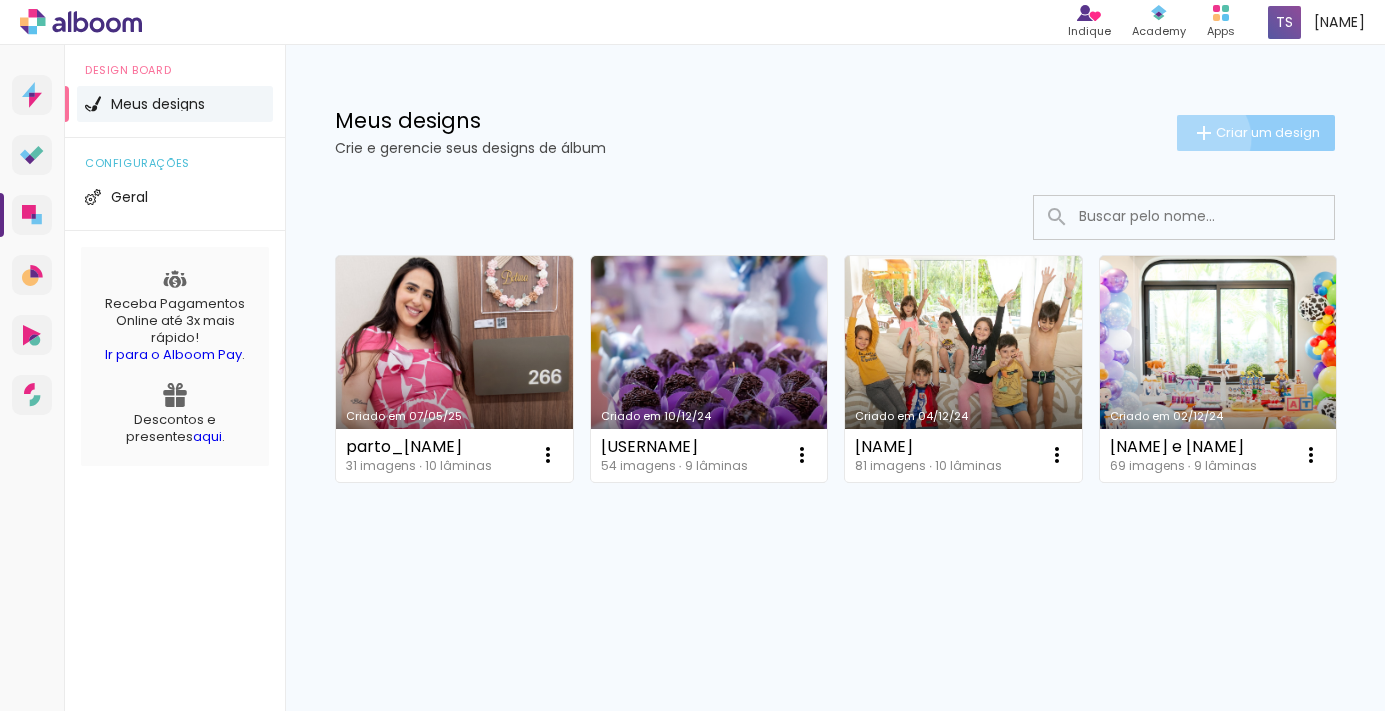 click 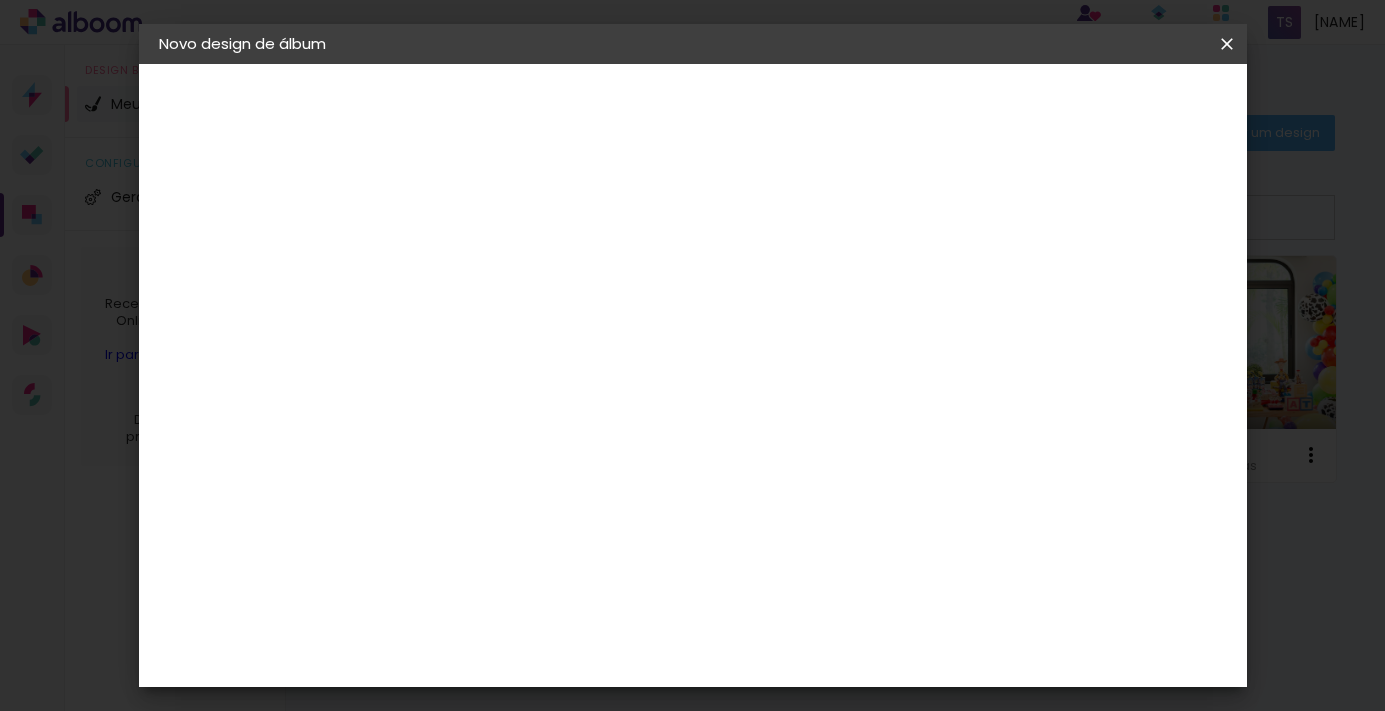 click at bounding box center (486, 268) 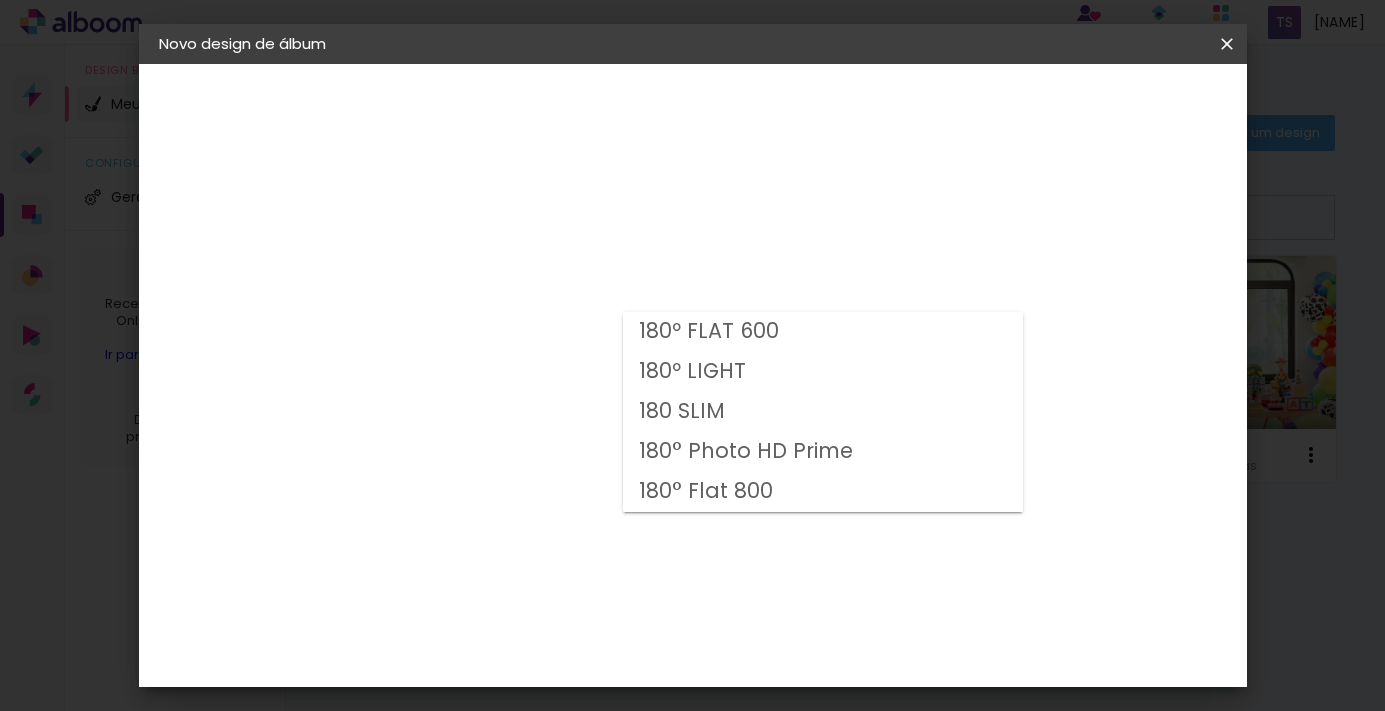 click on "180 SLIM" at bounding box center [0, 0] 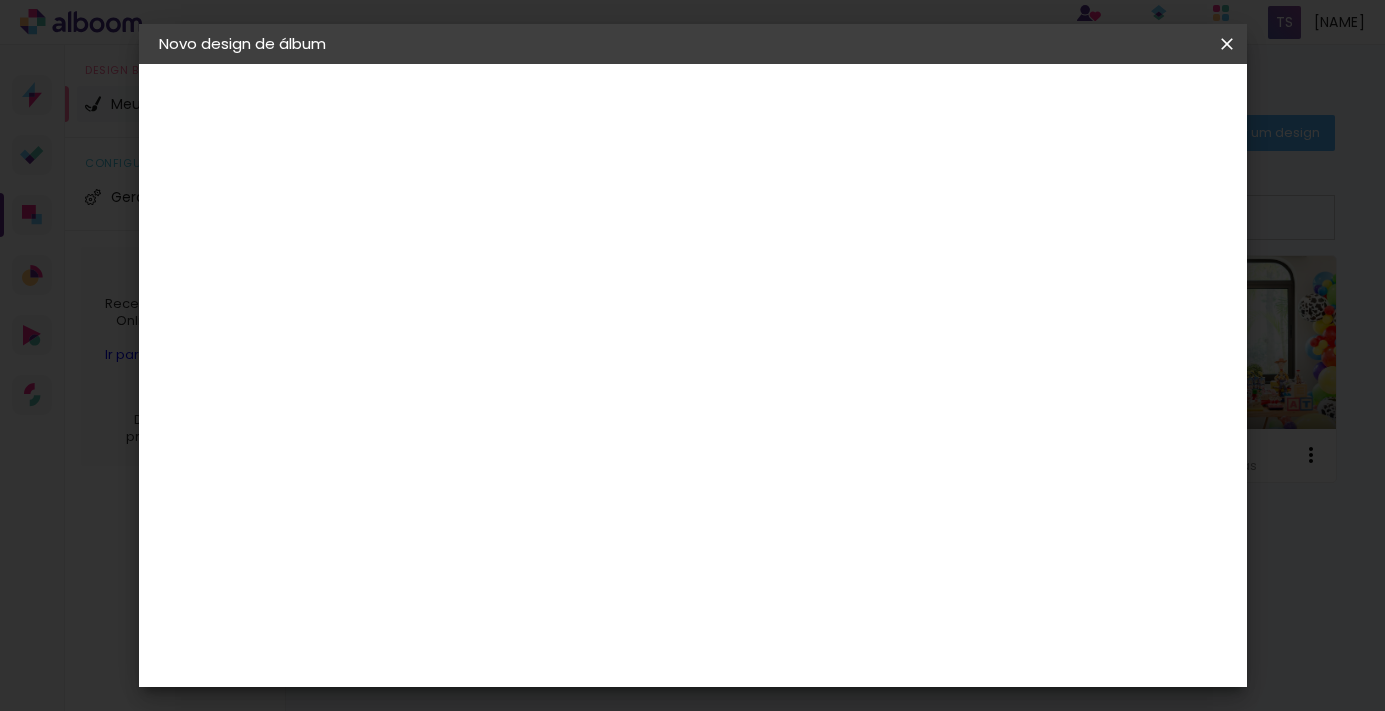 scroll, scrollTop: 220, scrollLeft: 0, axis: vertical 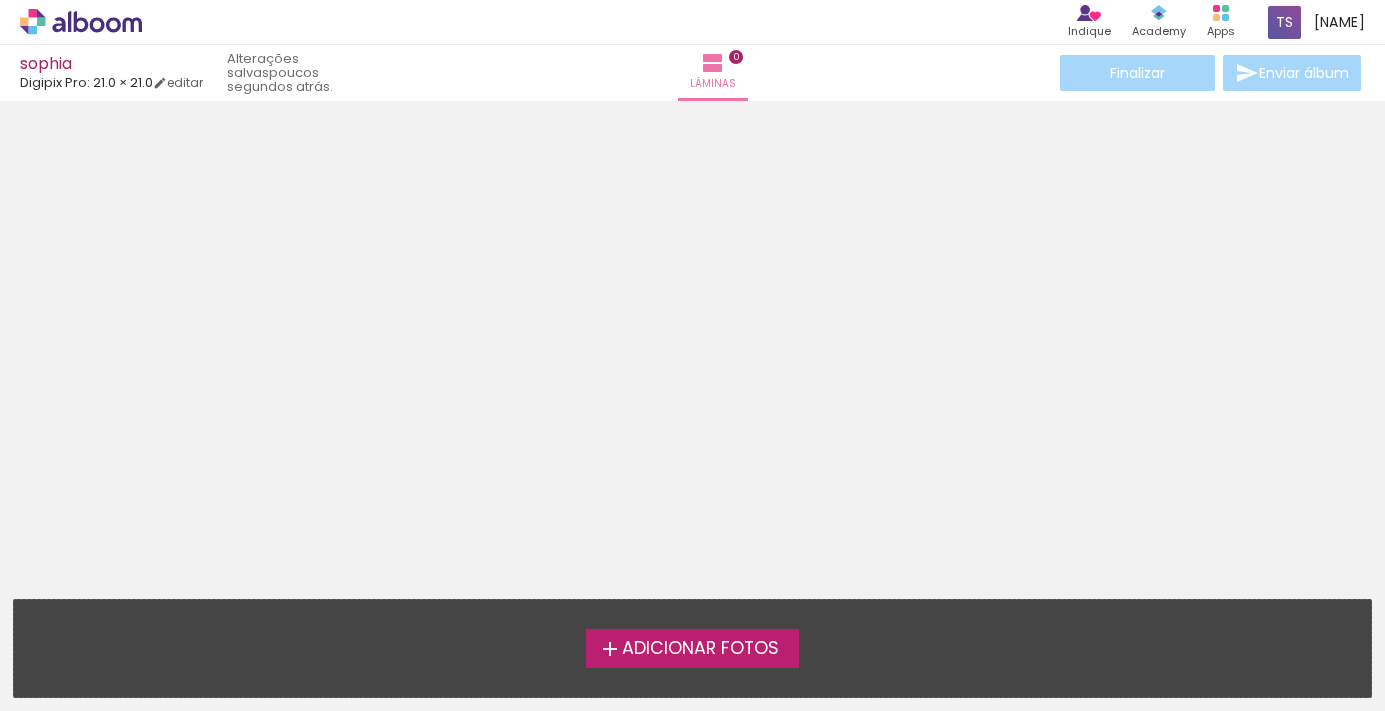 click on "Adicionar Fotos" at bounding box center (700, 649) 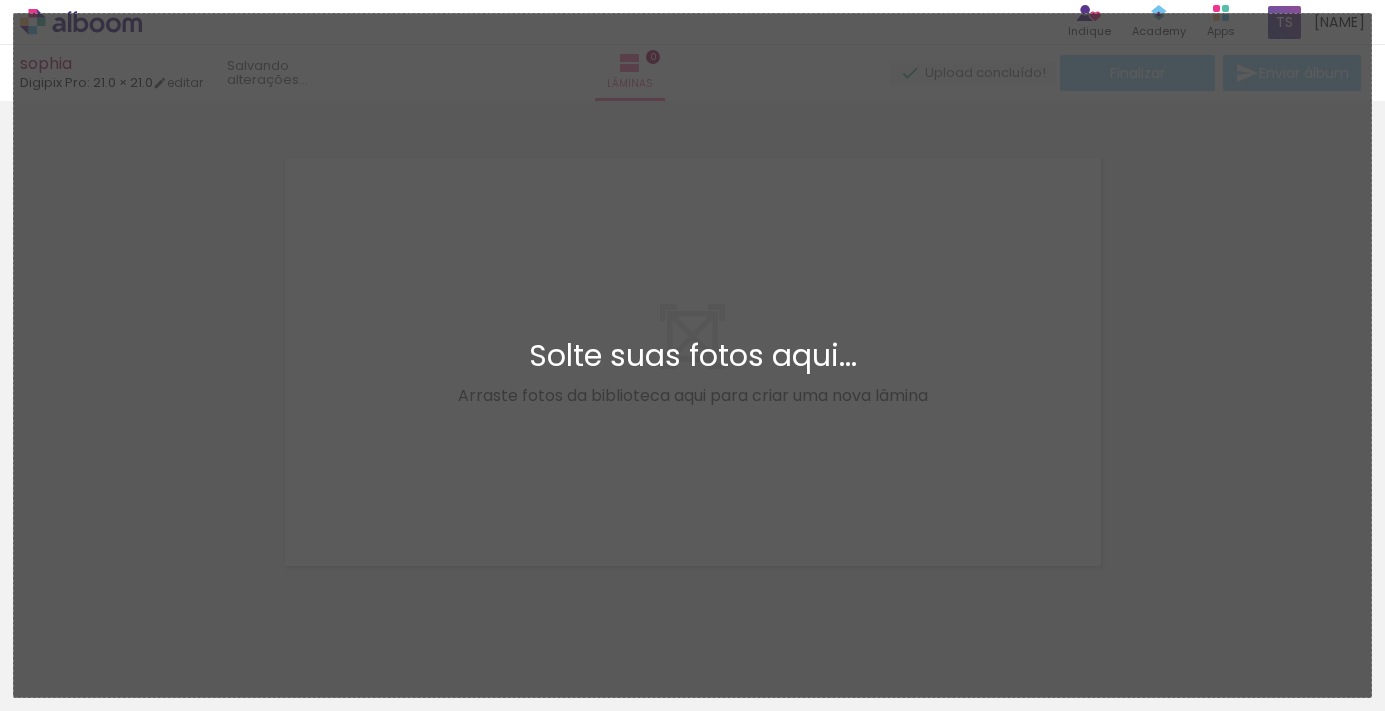 scroll, scrollTop: 25, scrollLeft: 0, axis: vertical 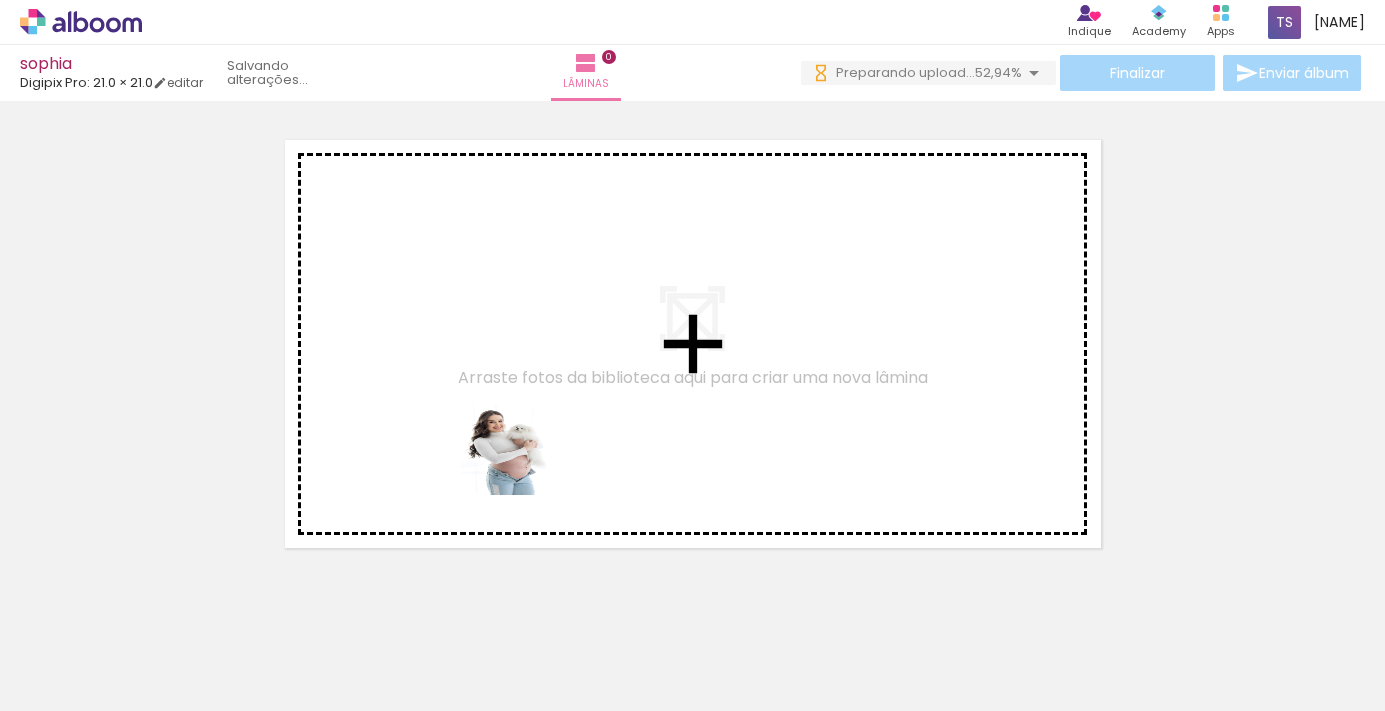 drag, startPoint x: 538, startPoint y: 654, endPoint x: 521, endPoint y: 465, distance: 189.76302 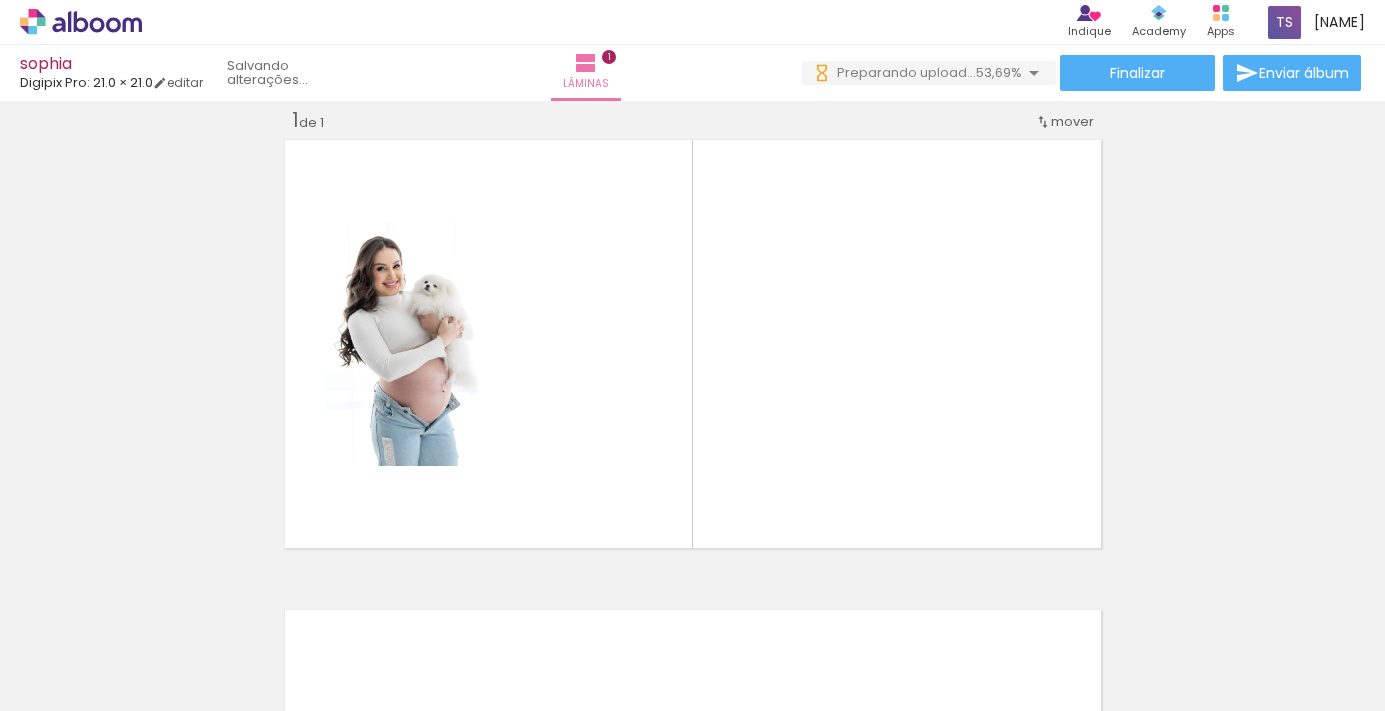 scroll, scrollTop: 0, scrollLeft: 0, axis: both 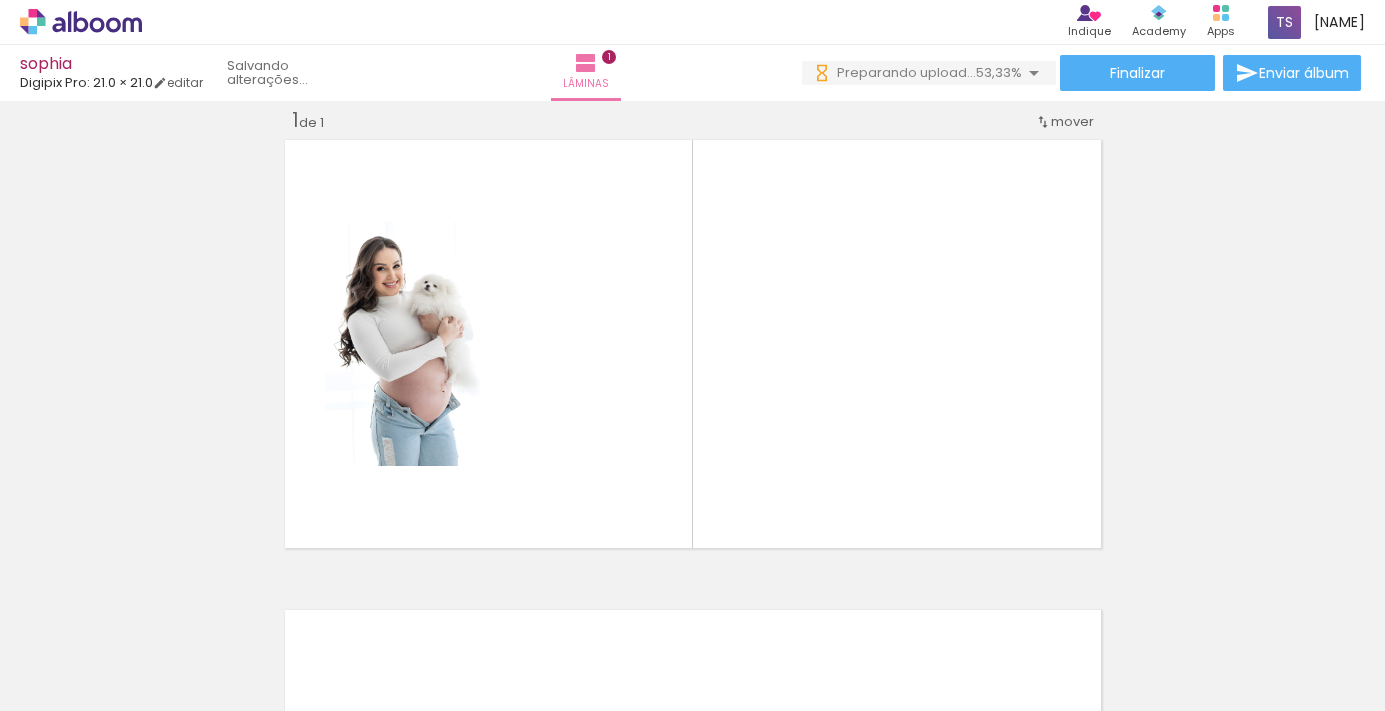 click at bounding box center [200, 644] 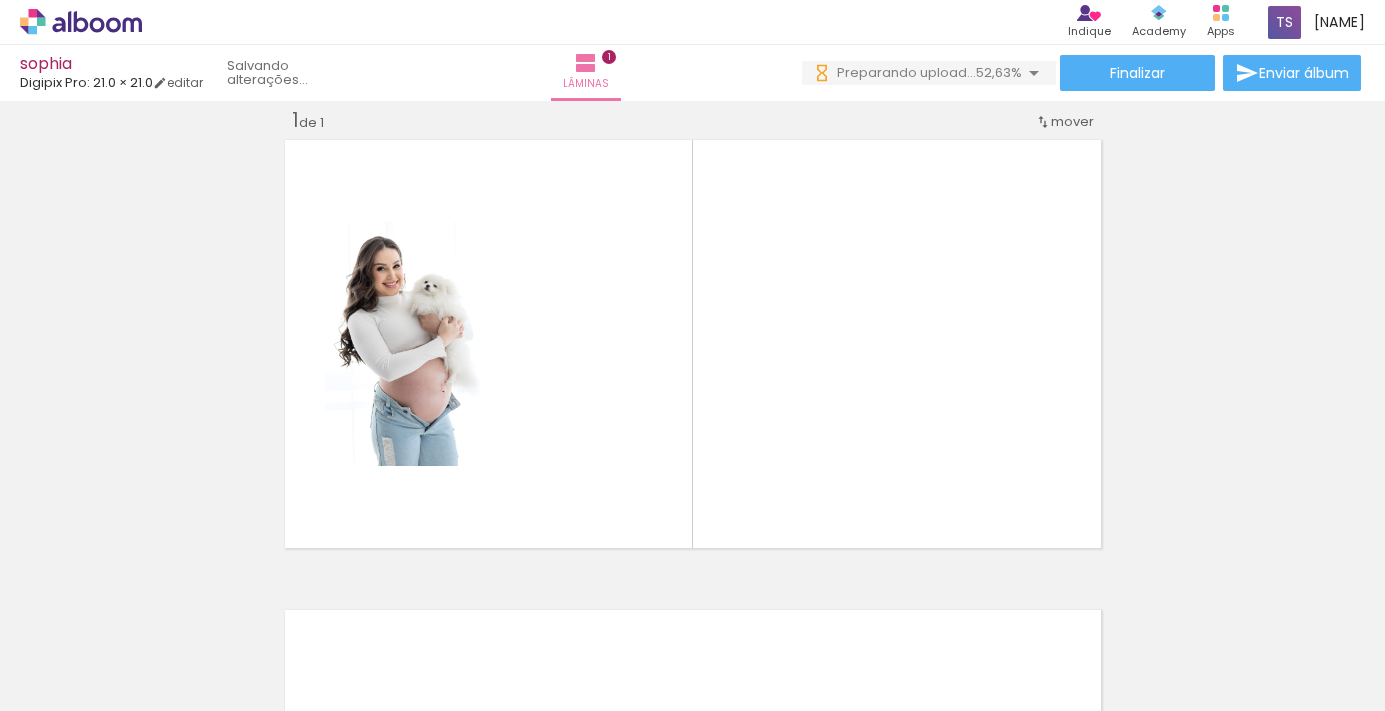 click at bounding box center (200, 644) 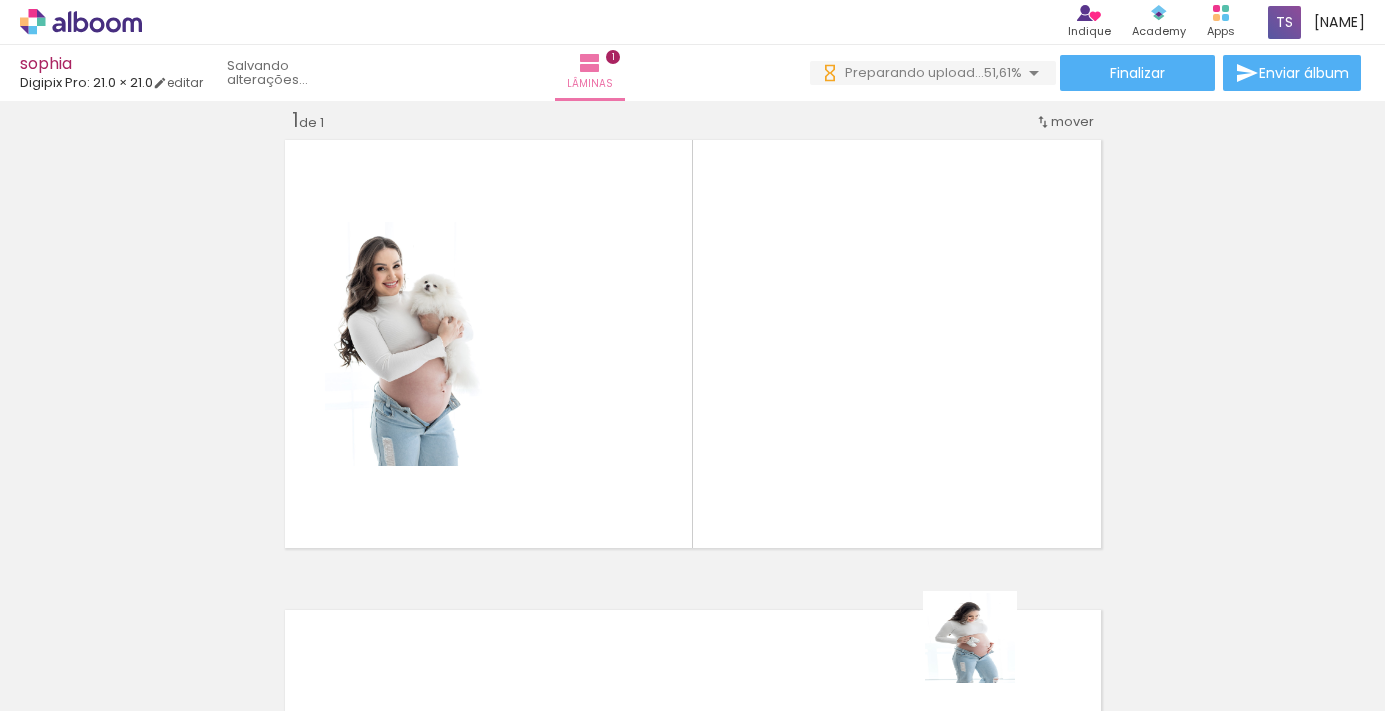 scroll, scrollTop: 0, scrollLeft: 0, axis: both 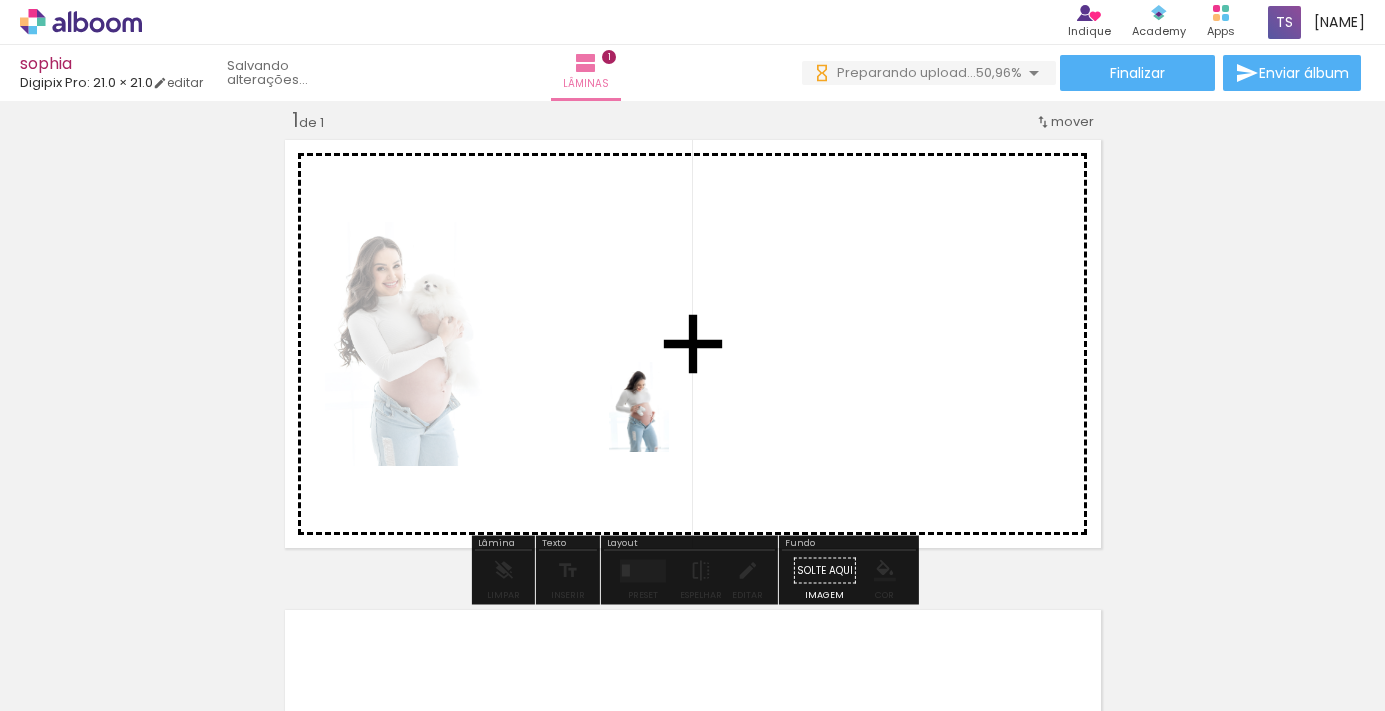 drag, startPoint x: 992, startPoint y: 656, endPoint x: 669, endPoint y: 422, distance: 398.8546 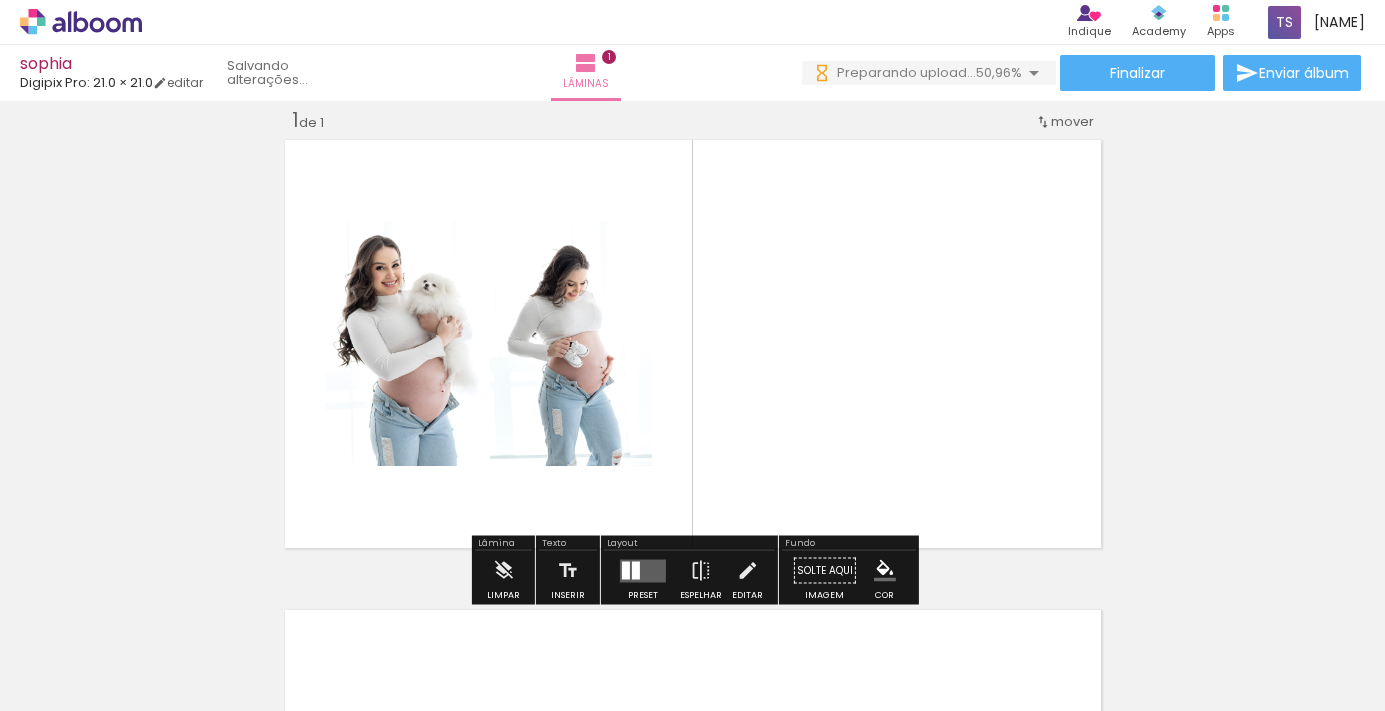 scroll, scrollTop: 0, scrollLeft: 0, axis: both 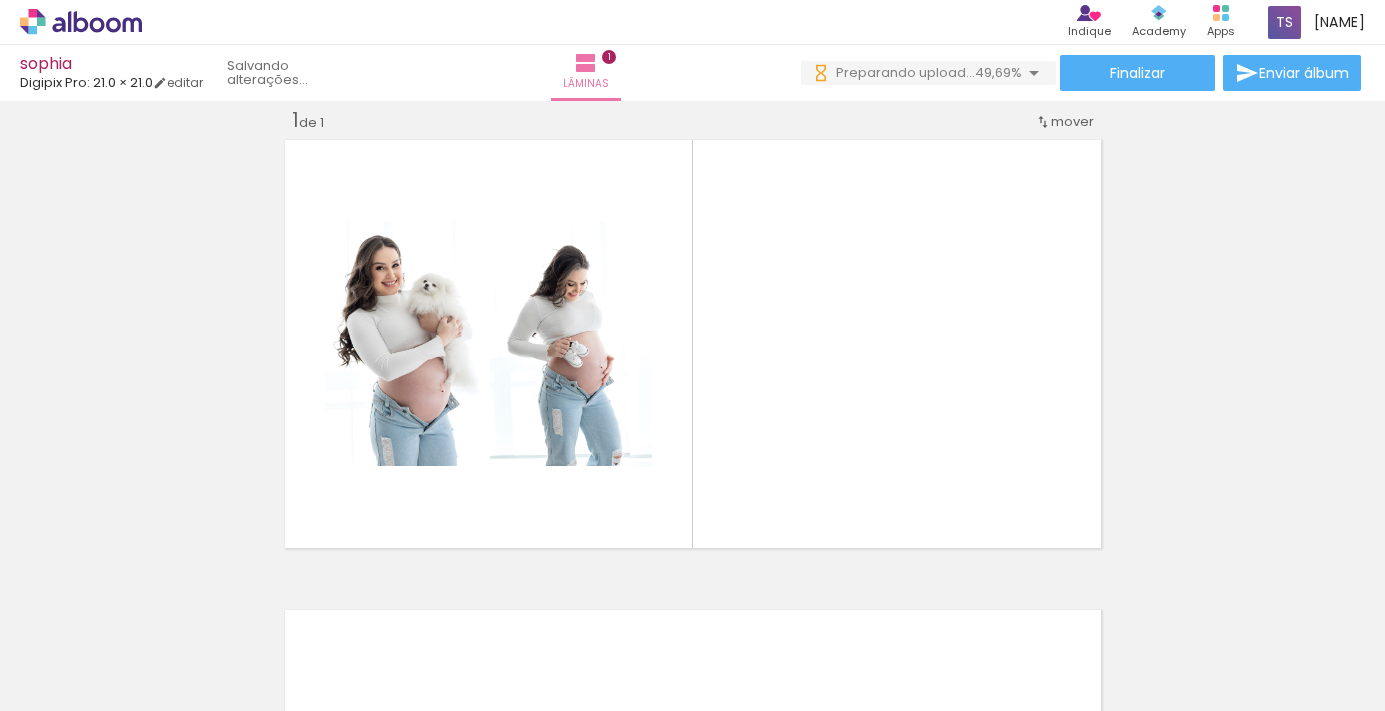 click at bounding box center (-107, 644) 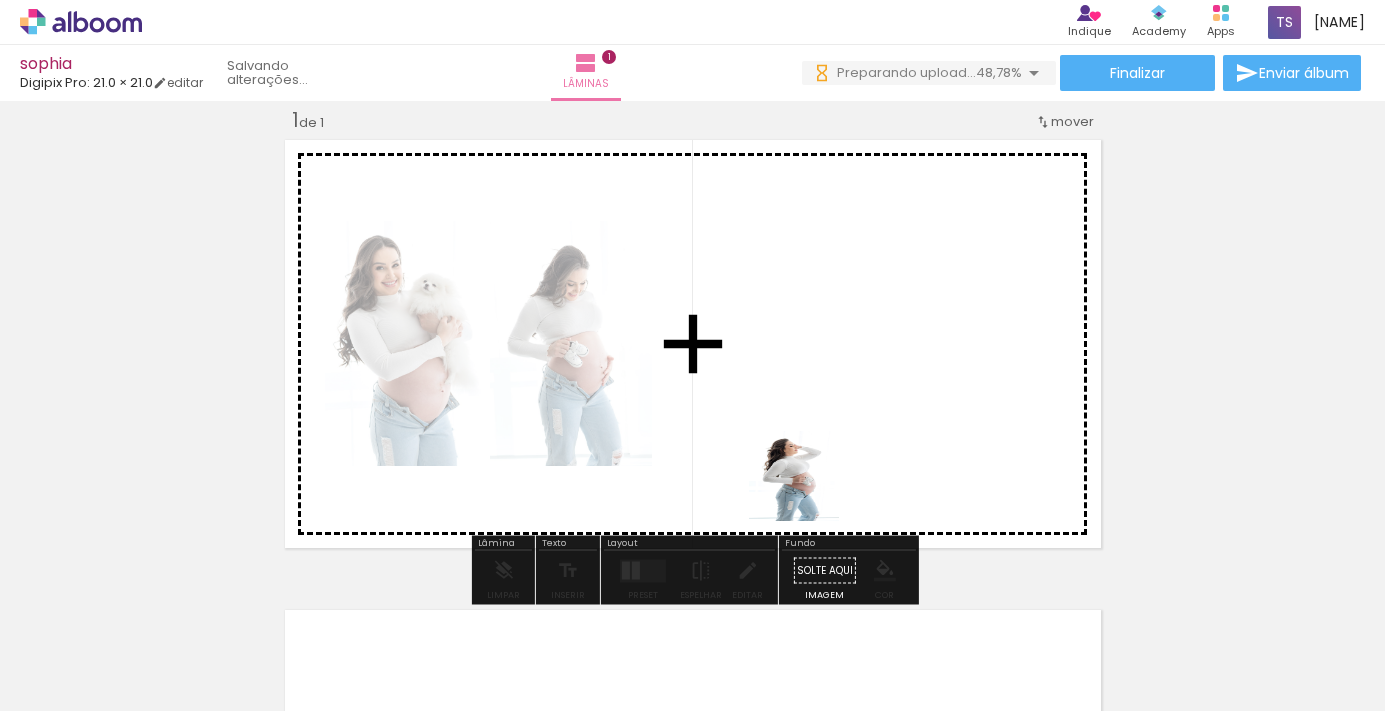 scroll, scrollTop: 0, scrollLeft: 0, axis: both 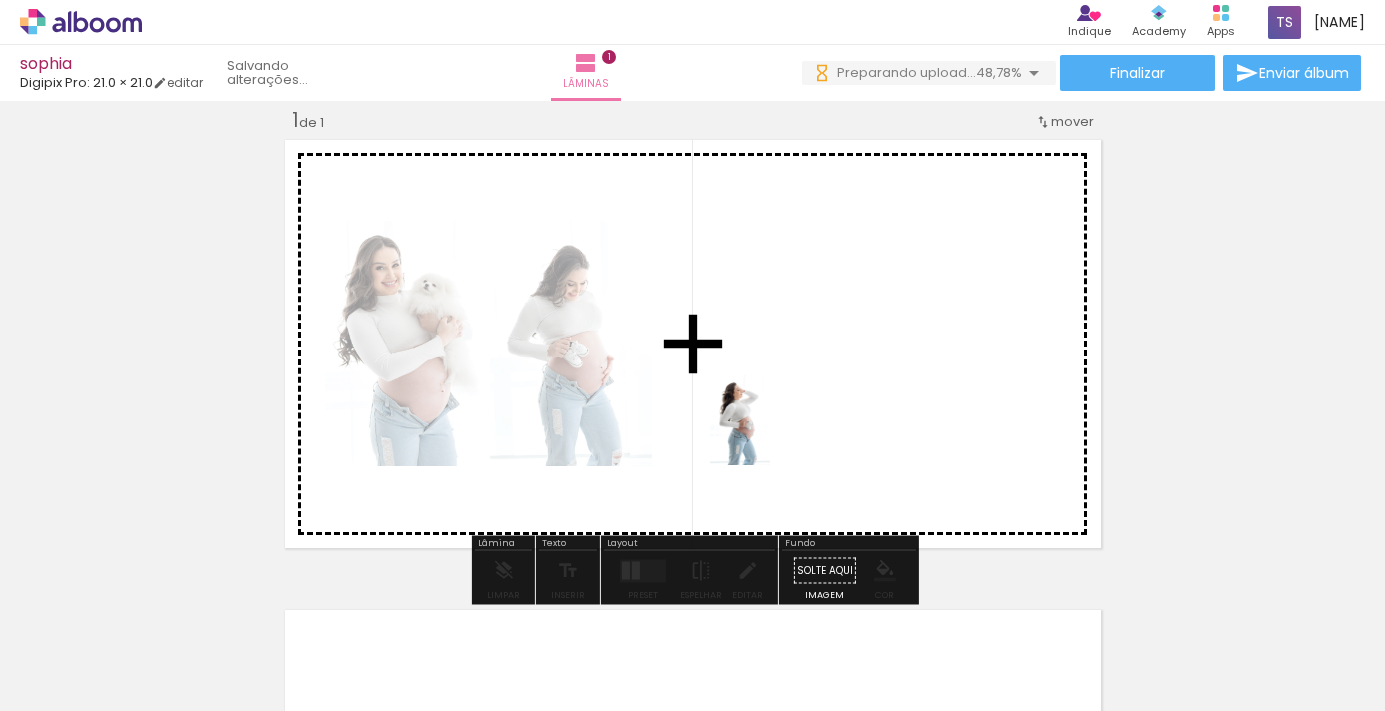 drag, startPoint x: 912, startPoint y: 641, endPoint x: 770, endPoint y: 435, distance: 250.19992 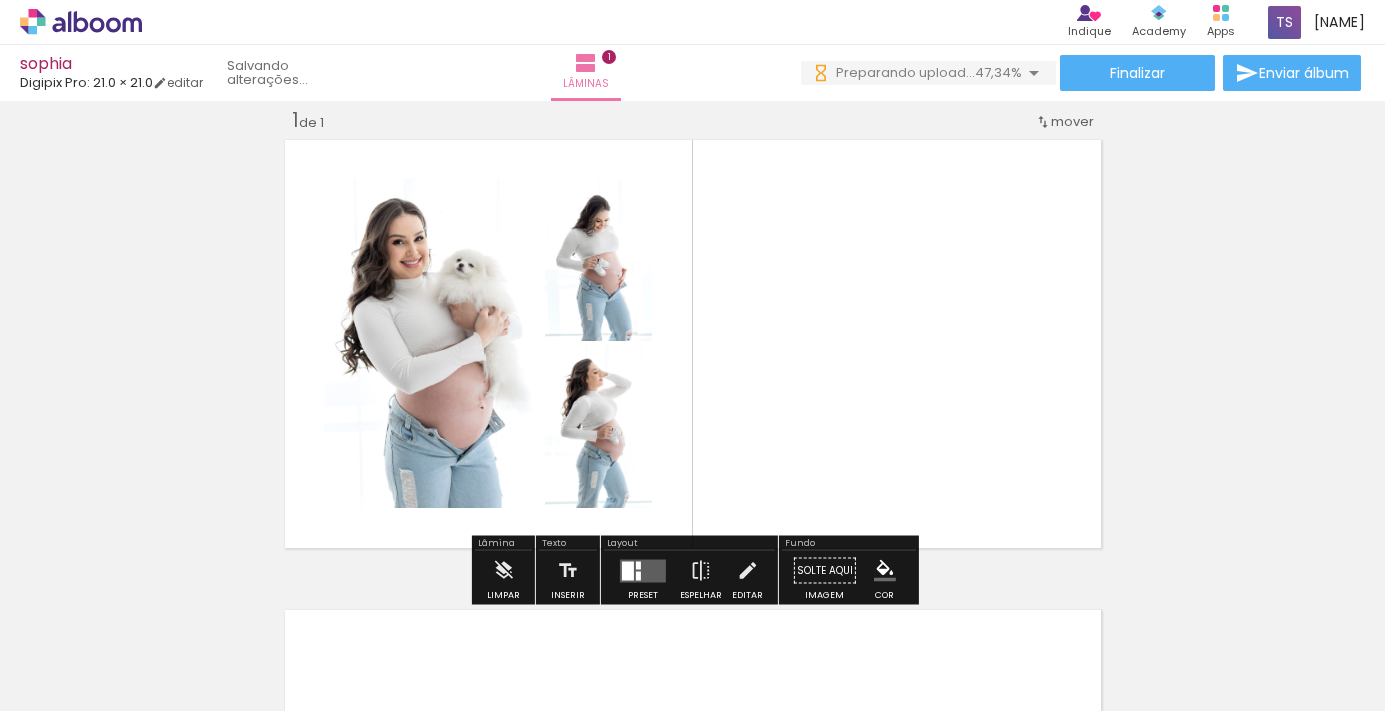 scroll, scrollTop: 0, scrollLeft: 0, axis: both 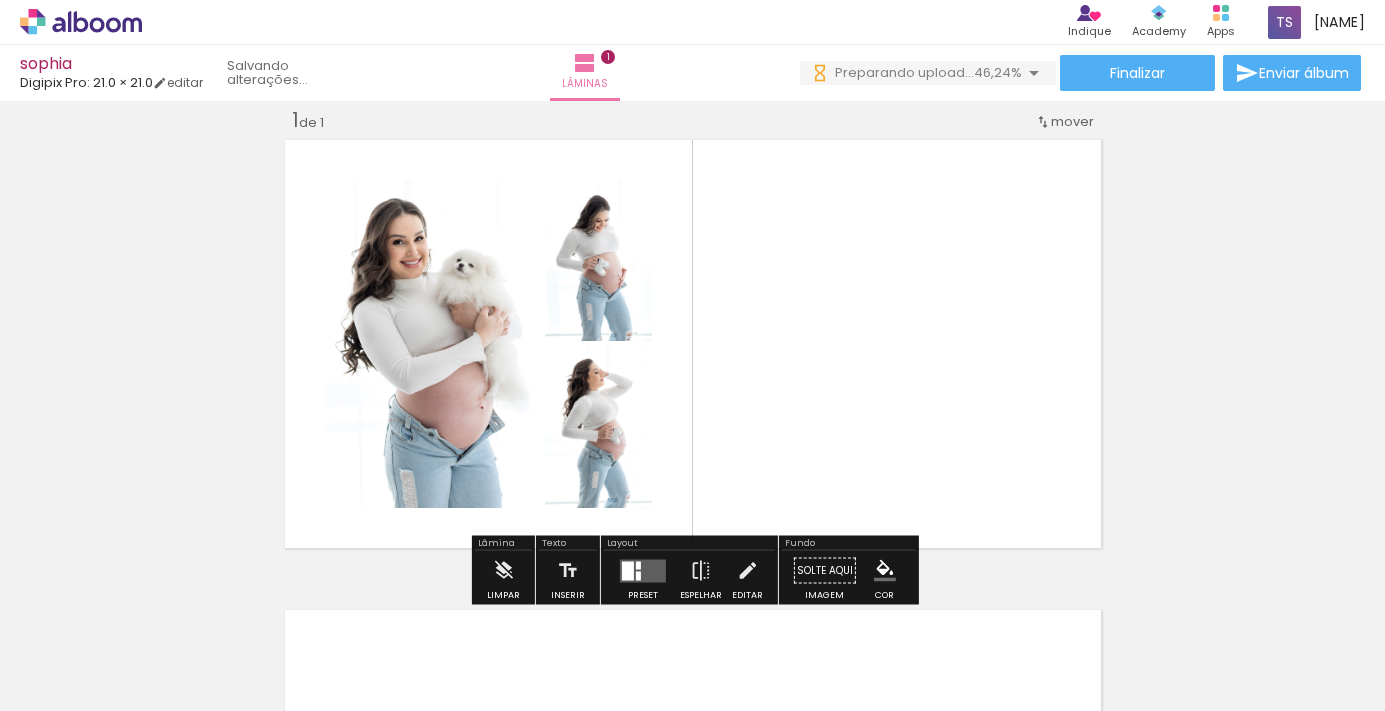 drag, startPoint x: 594, startPoint y: 456, endPoint x: 812, endPoint y: 353, distance: 241.10786 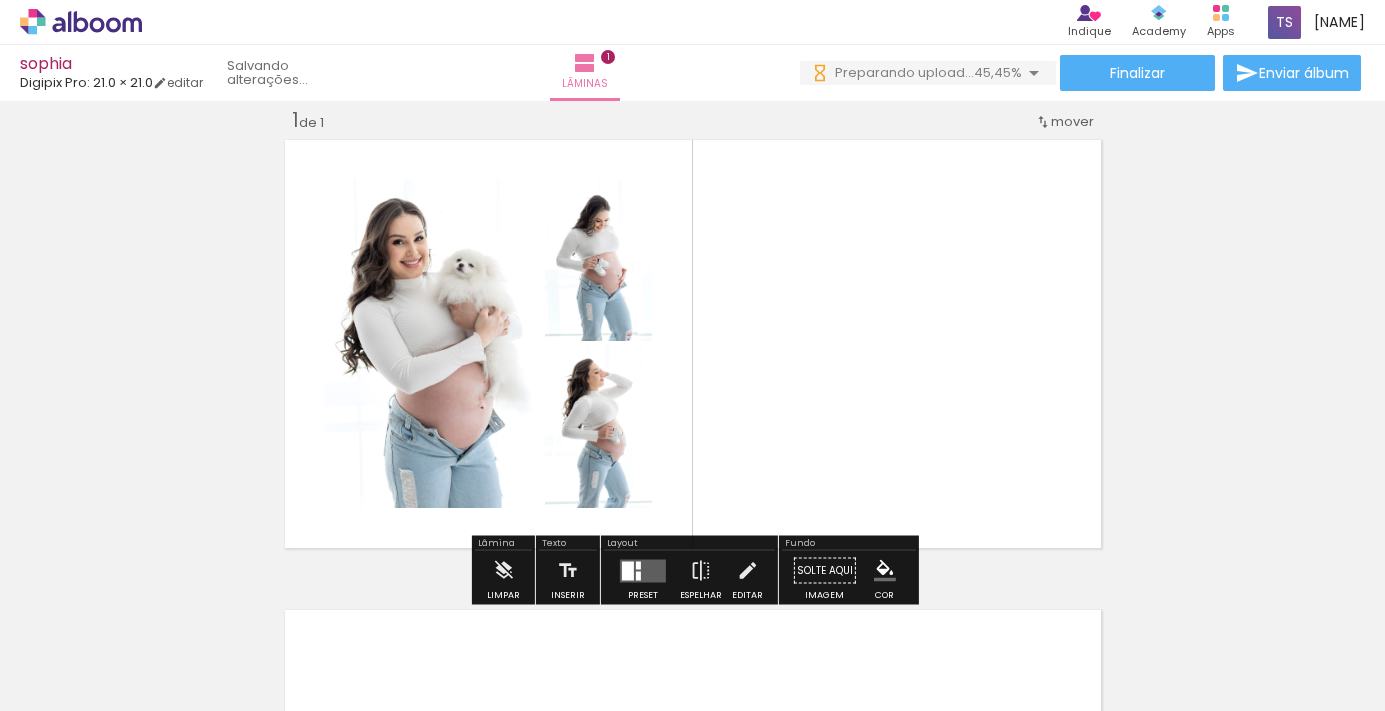 scroll, scrollTop: 0, scrollLeft: 0, axis: both 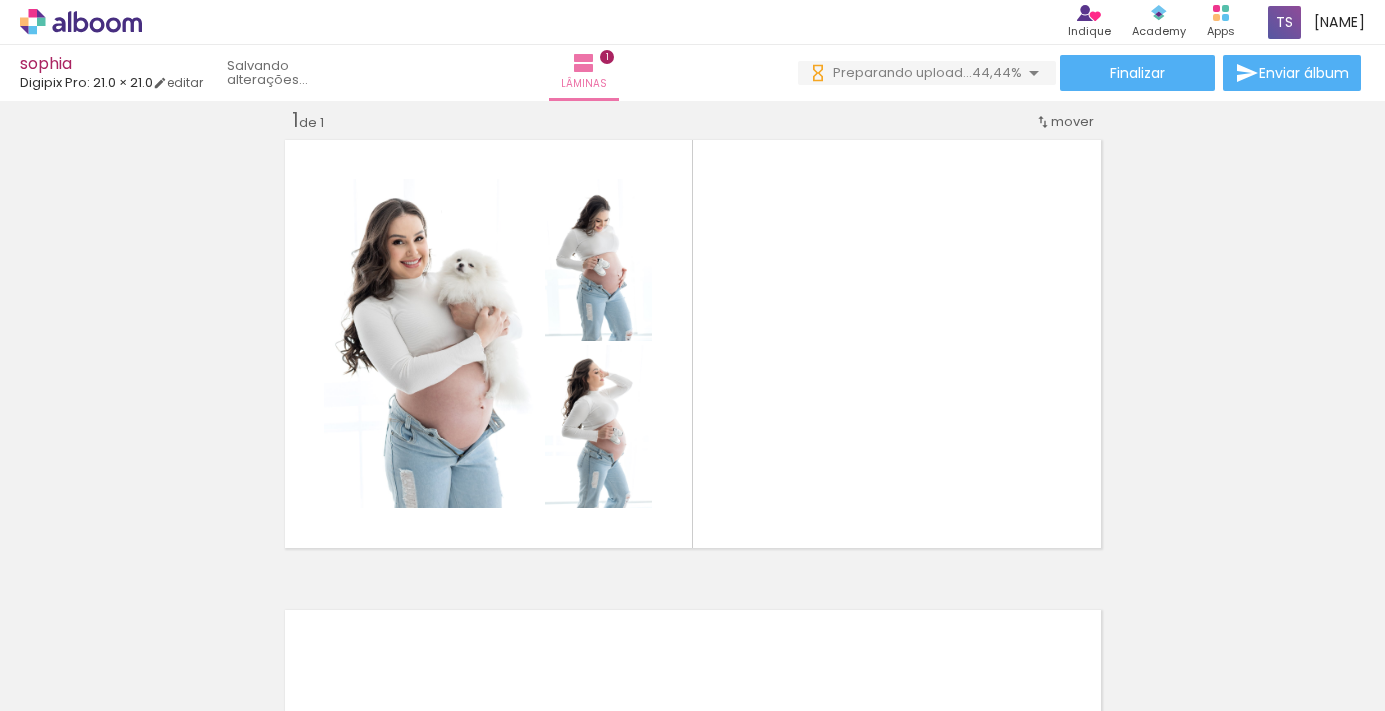 click at bounding box center [-127, 644] 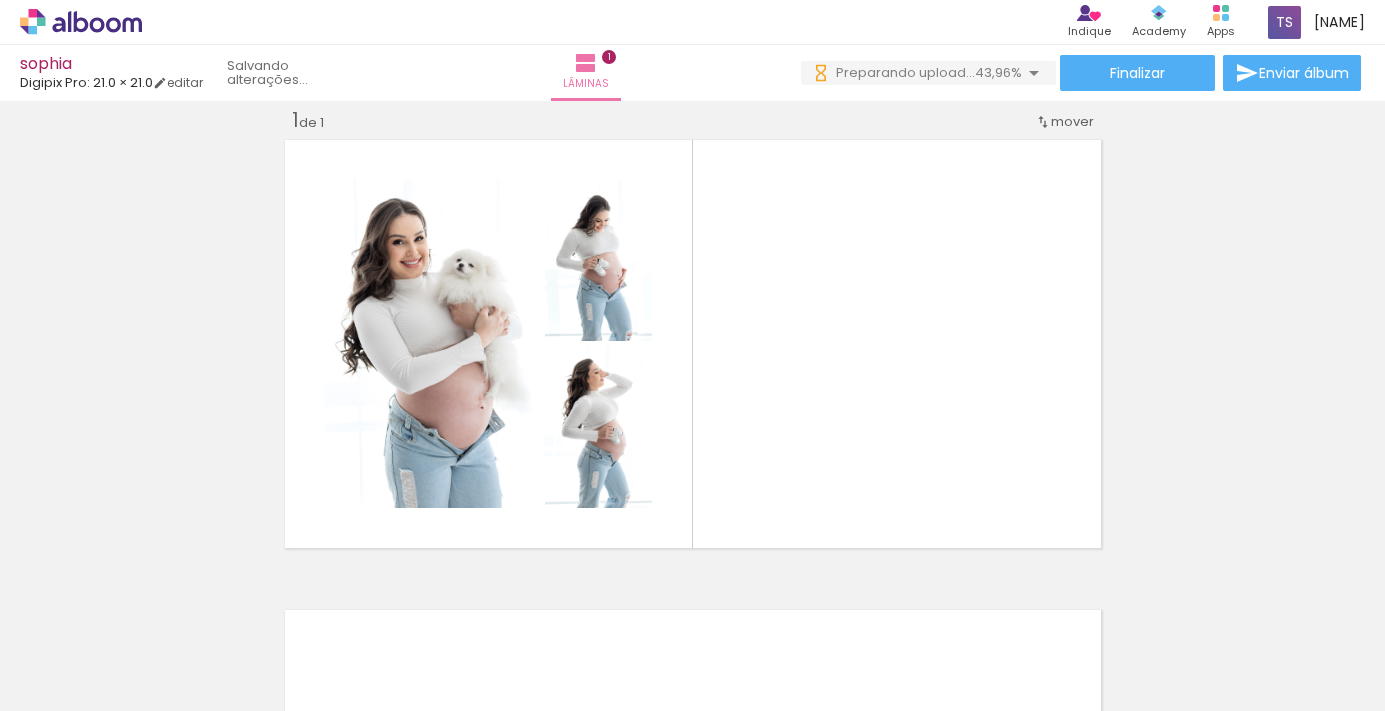 scroll, scrollTop: 0, scrollLeft: 0, axis: both 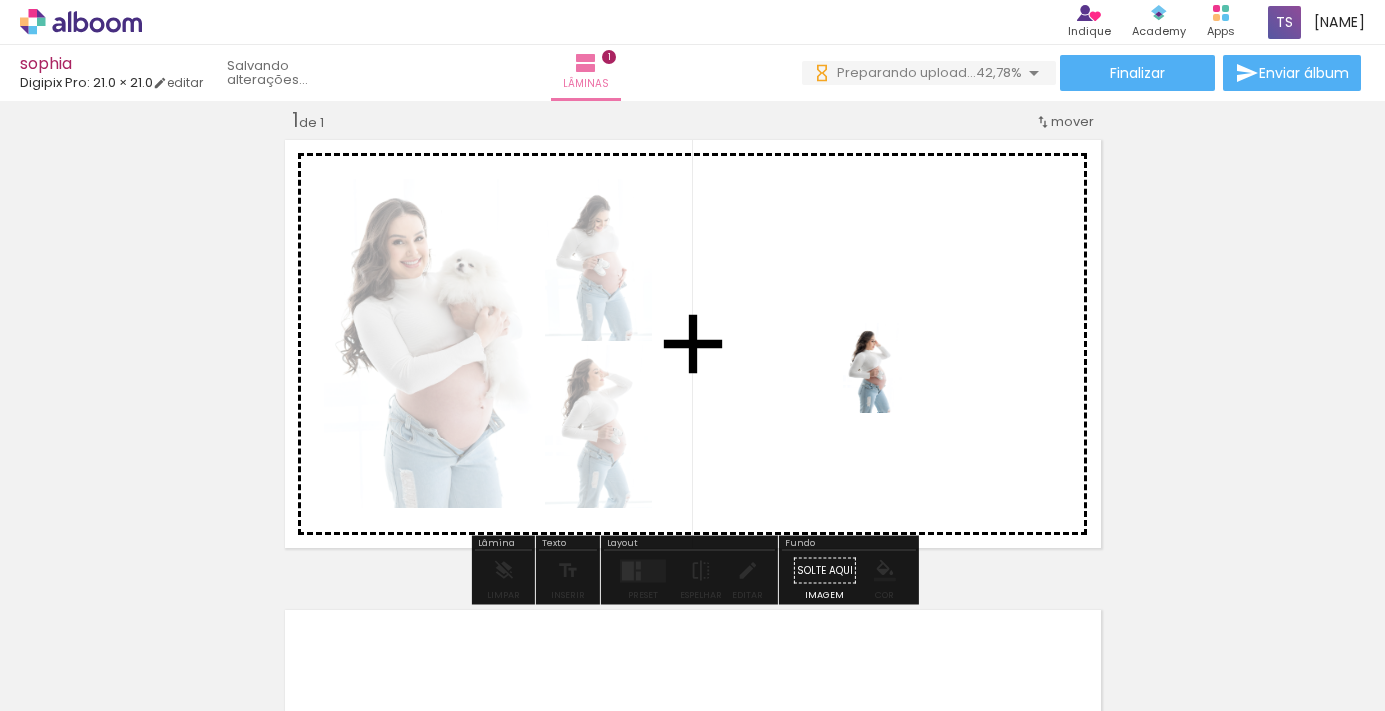 drag, startPoint x: 1116, startPoint y: 626, endPoint x: 903, endPoint y: 383, distance: 323.13776 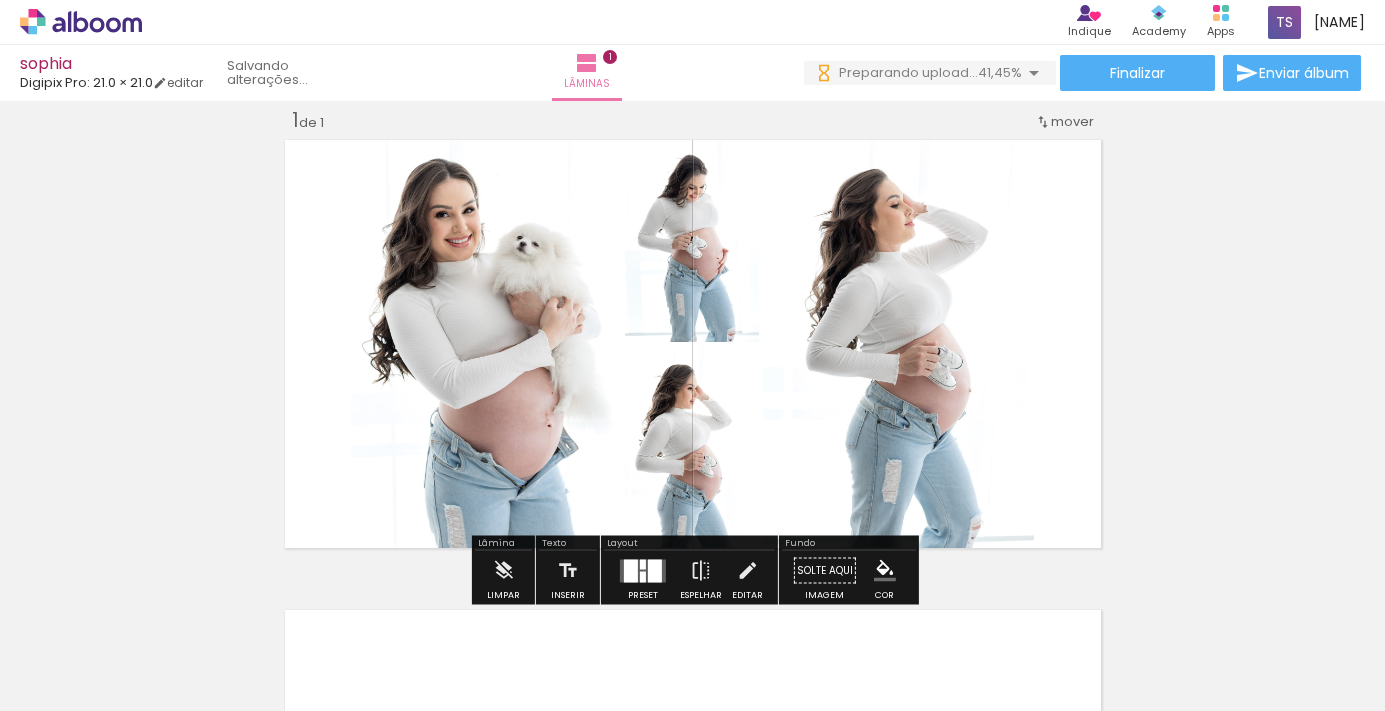 scroll, scrollTop: 0, scrollLeft: 0, axis: both 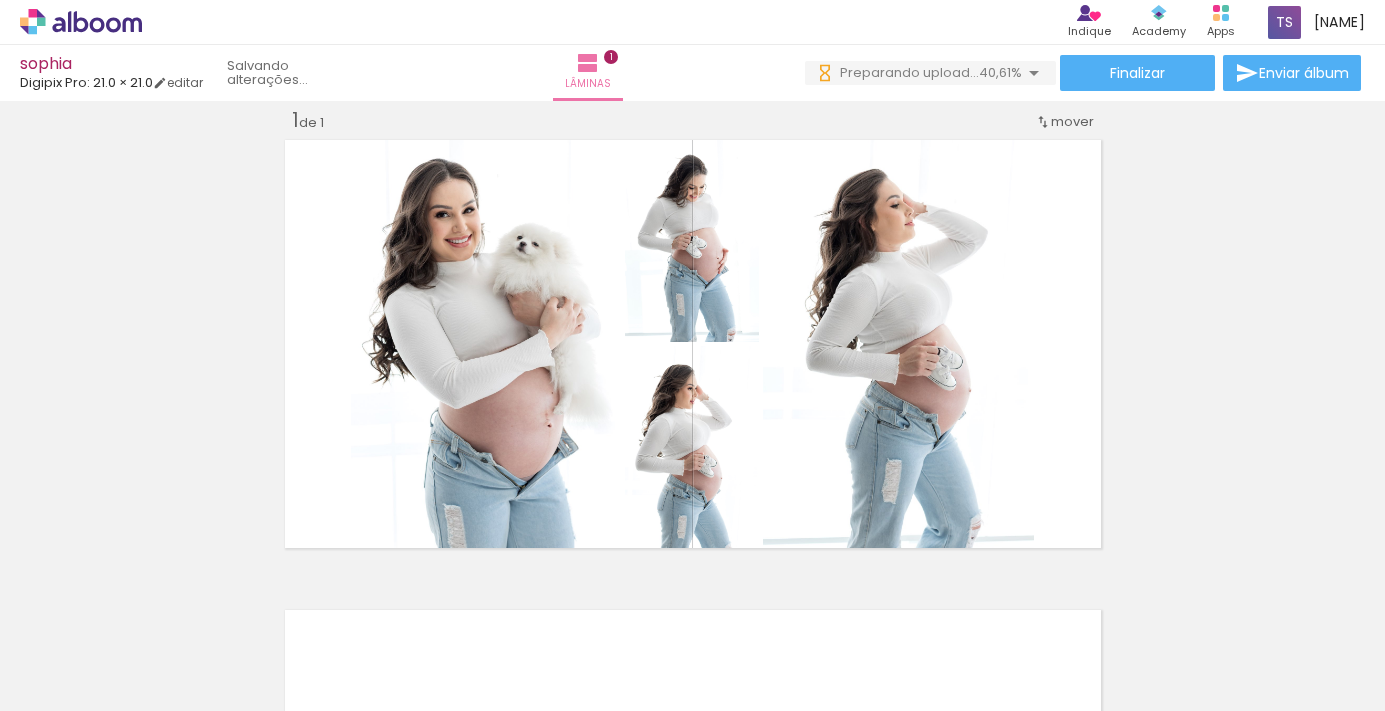 click at bounding box center [-165, 644] 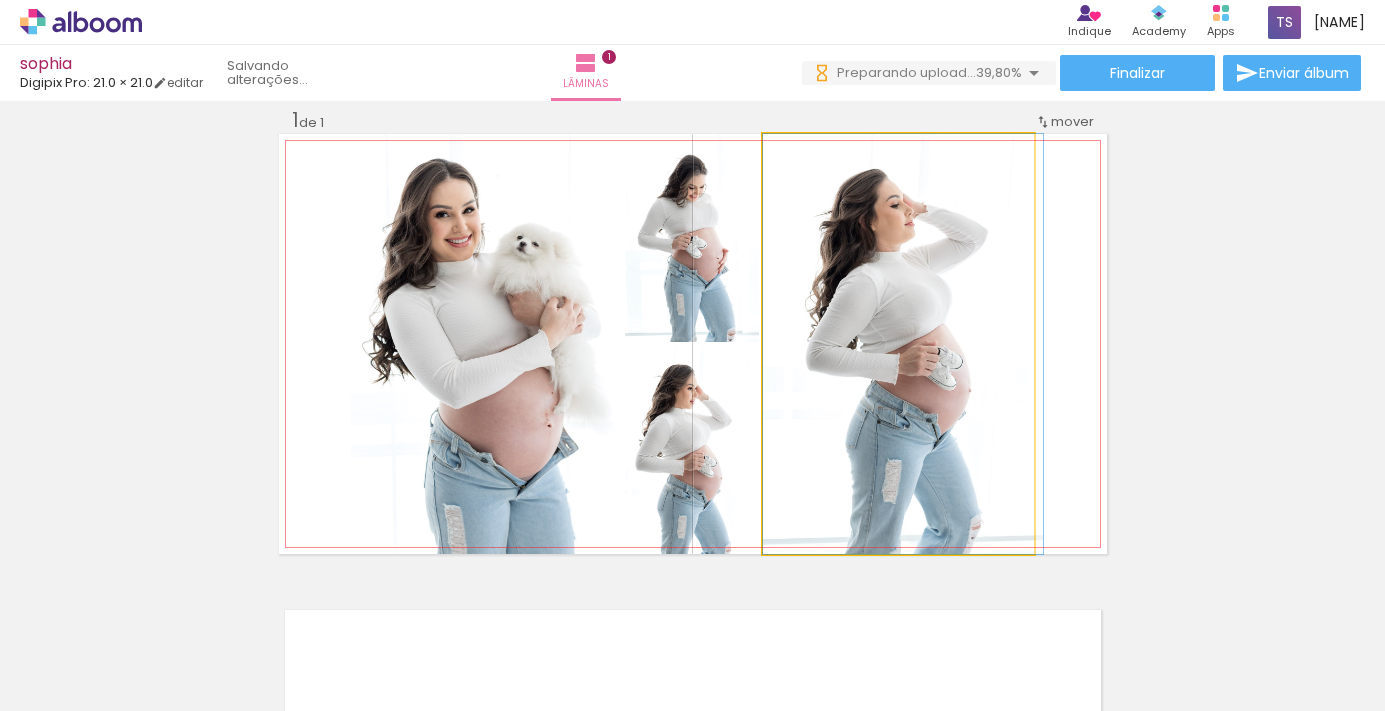 click 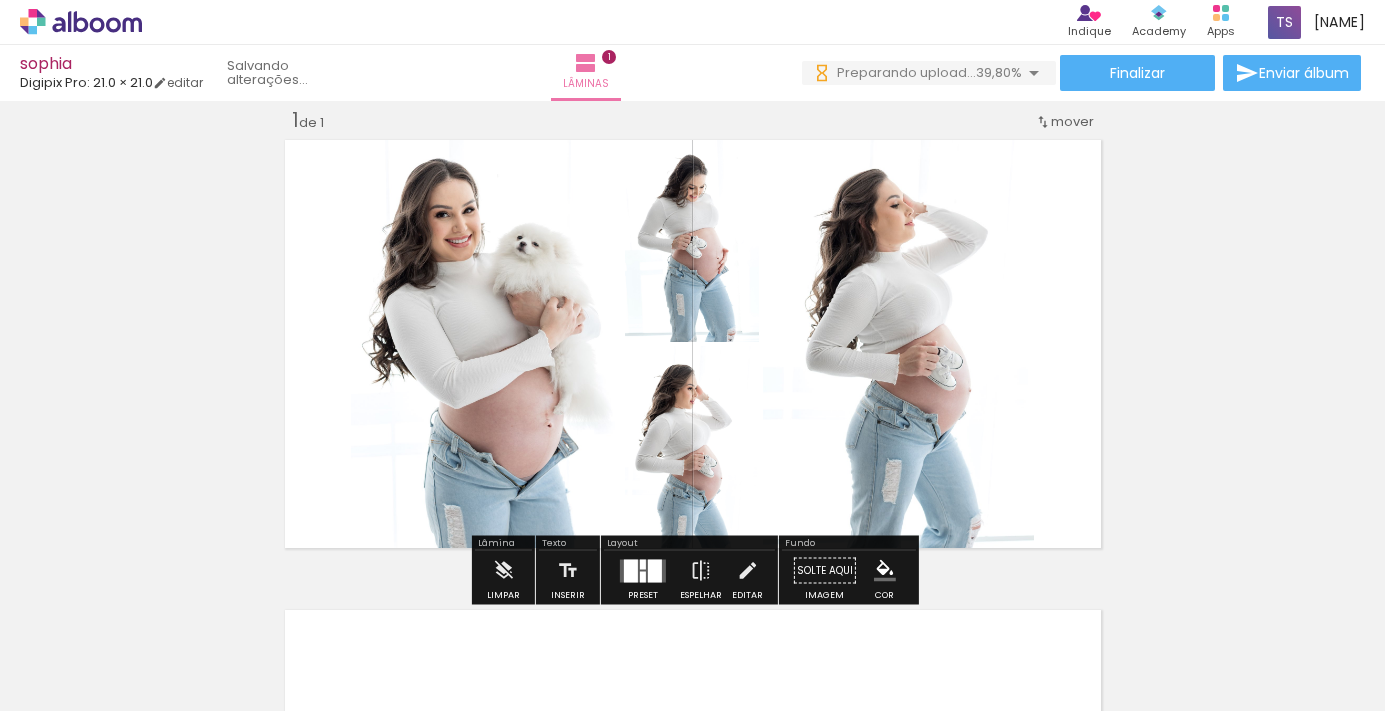 scroll 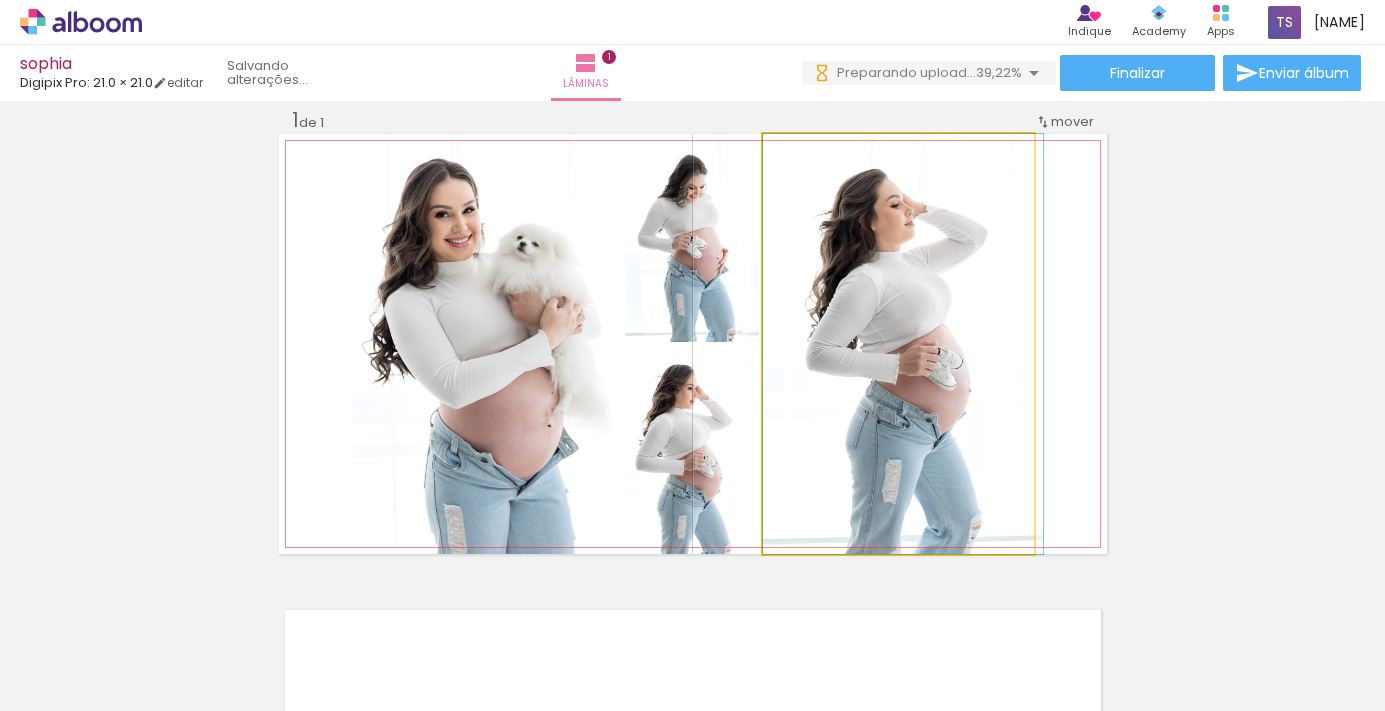 click 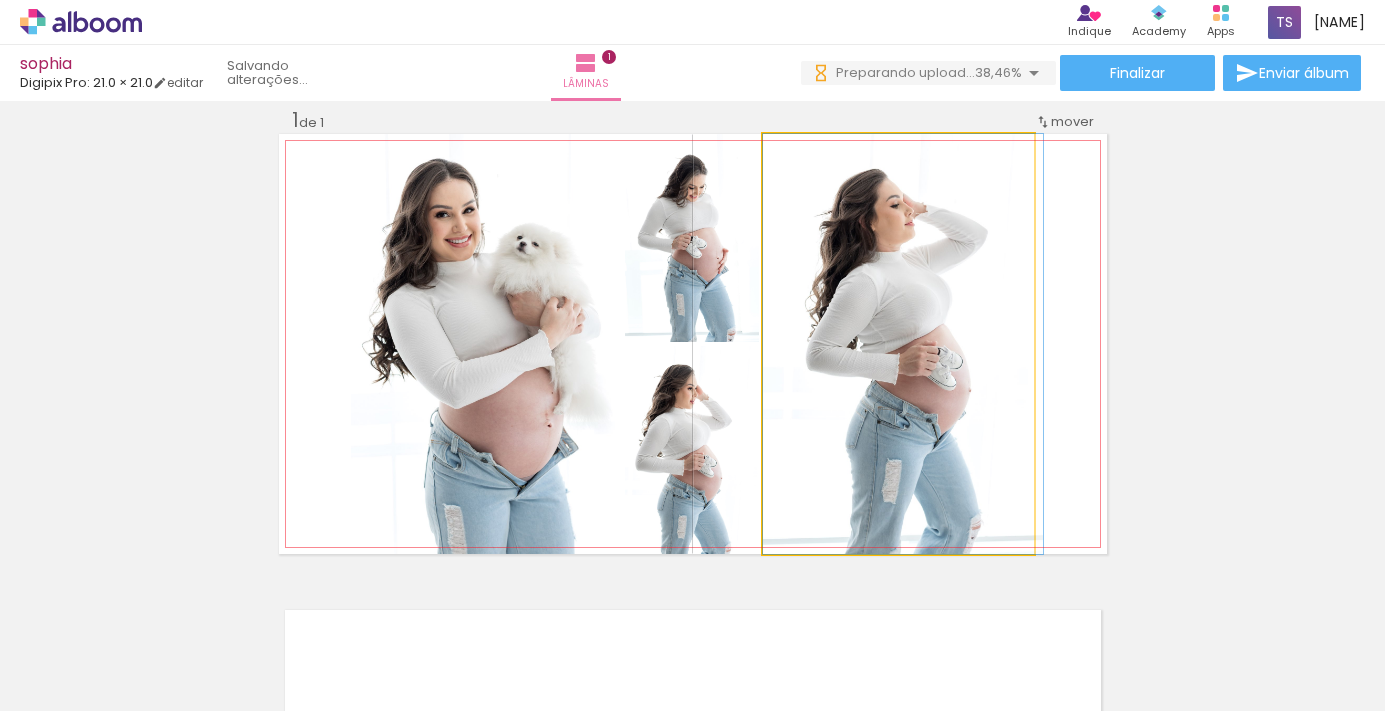 click at bounding box center [903, 344] 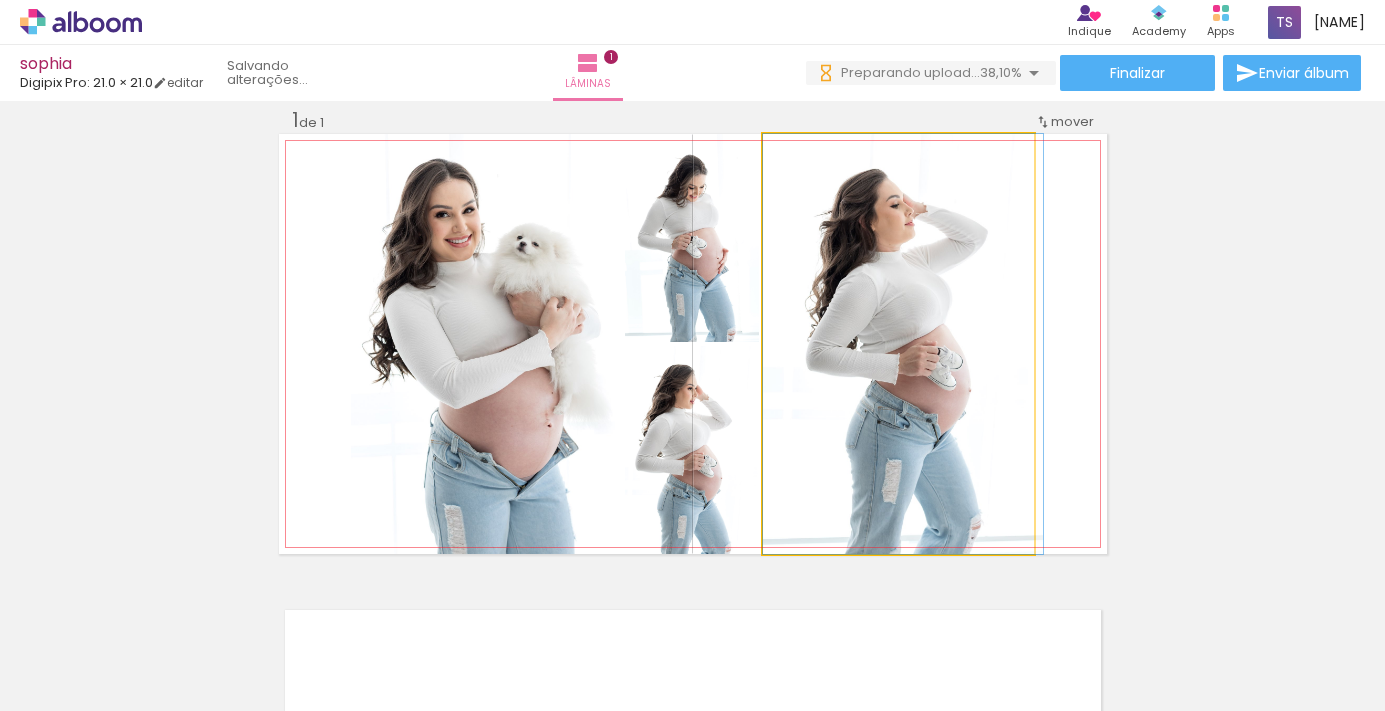 click 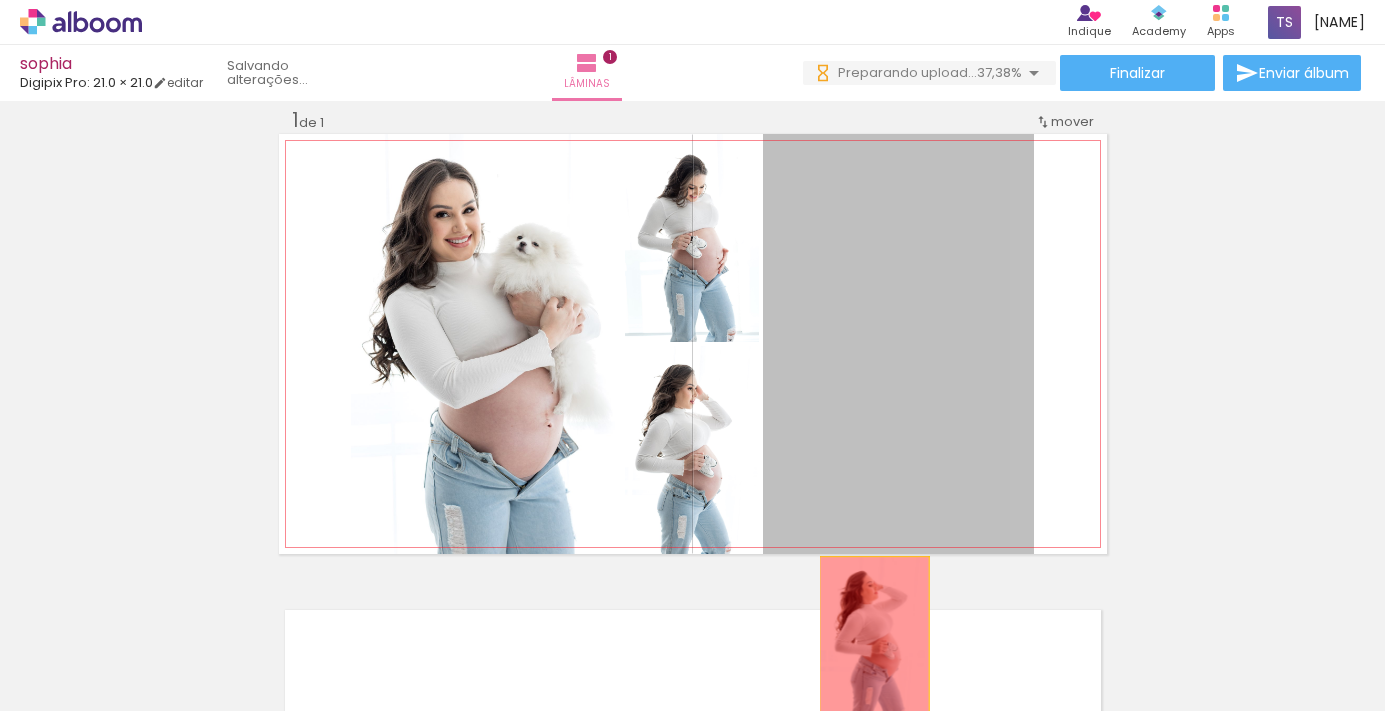 drag, startPoint x: 949, startPoint y: 311, endPoint x: 873, endPoint y: 636, distance: 333.76788 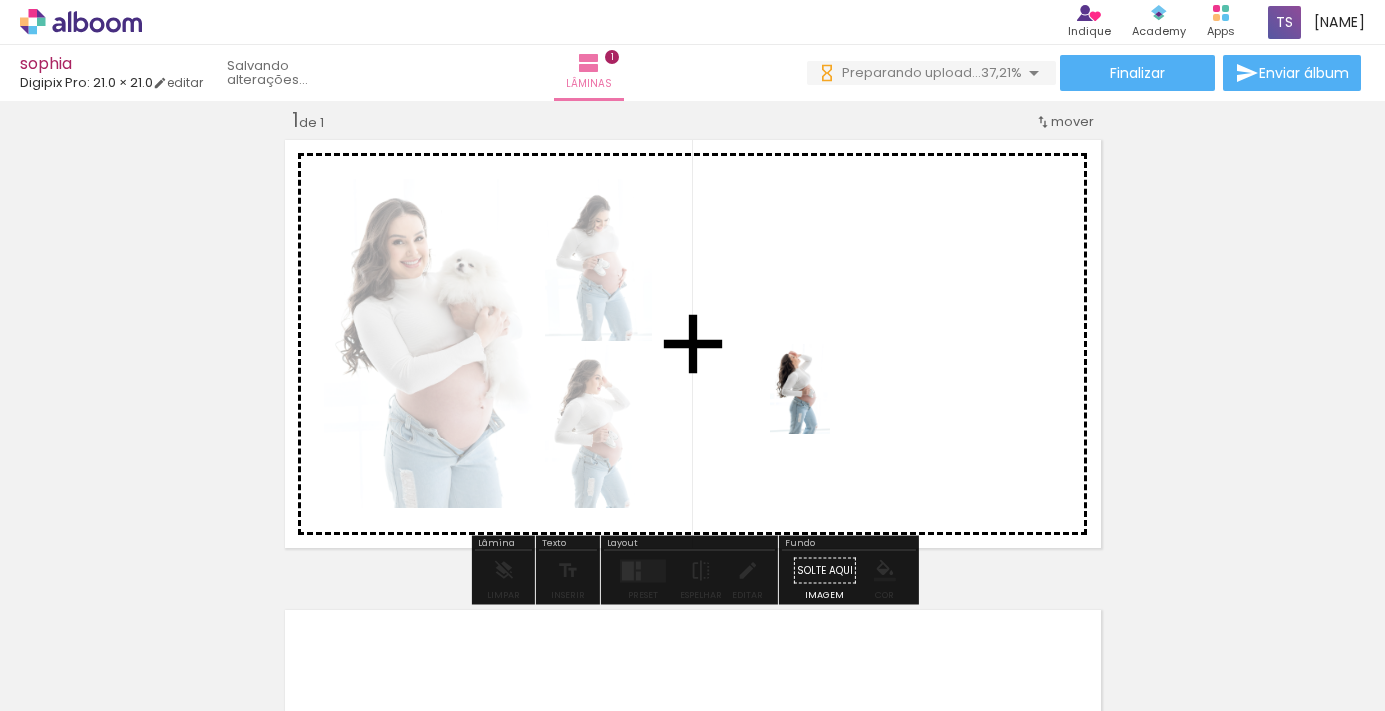 drag, startPoint x: 734, startPoint y: 638, endPoint x: 829, endPoint y: 402, distance: 254.40323 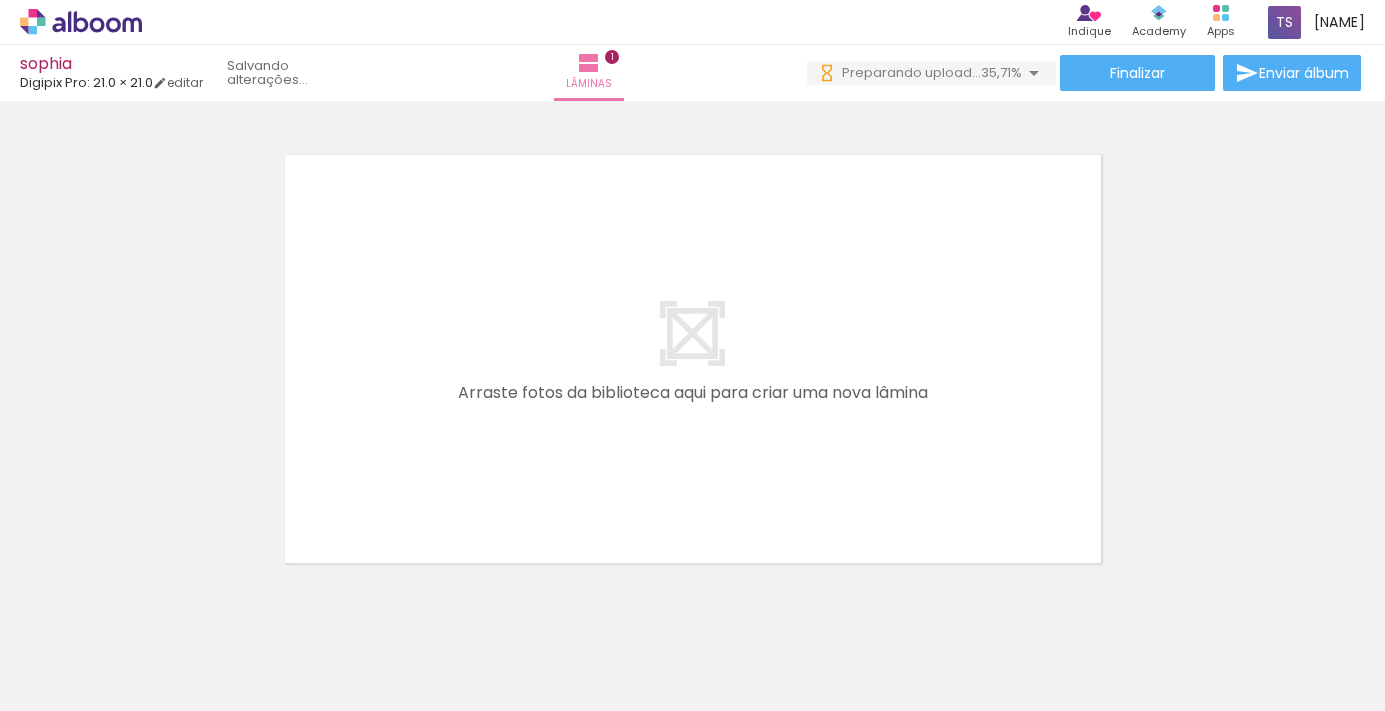 click at bounding box center (-527, 644) 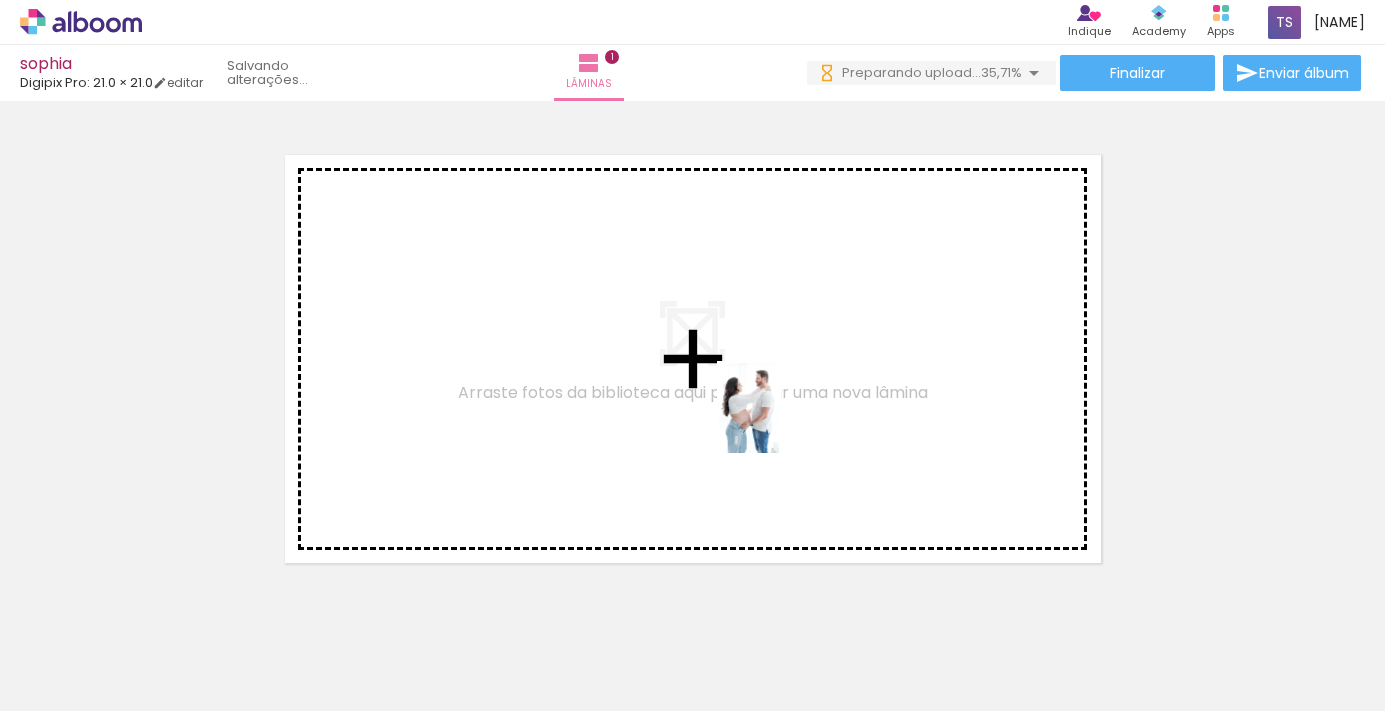 drag, startPoint x: 843, startPoint y: 637, endPoint x: 779, endPoint y: 423, distance: 223.36517 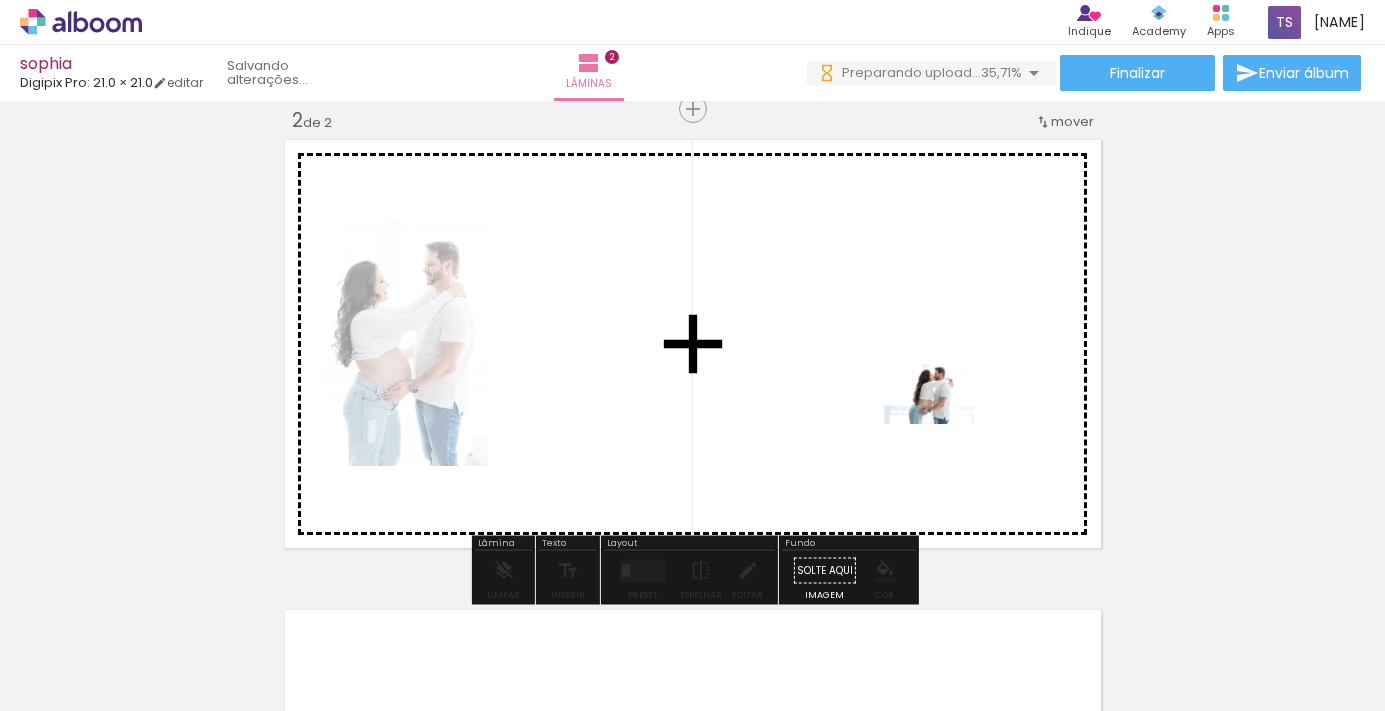click at bounding box center (692, 355) 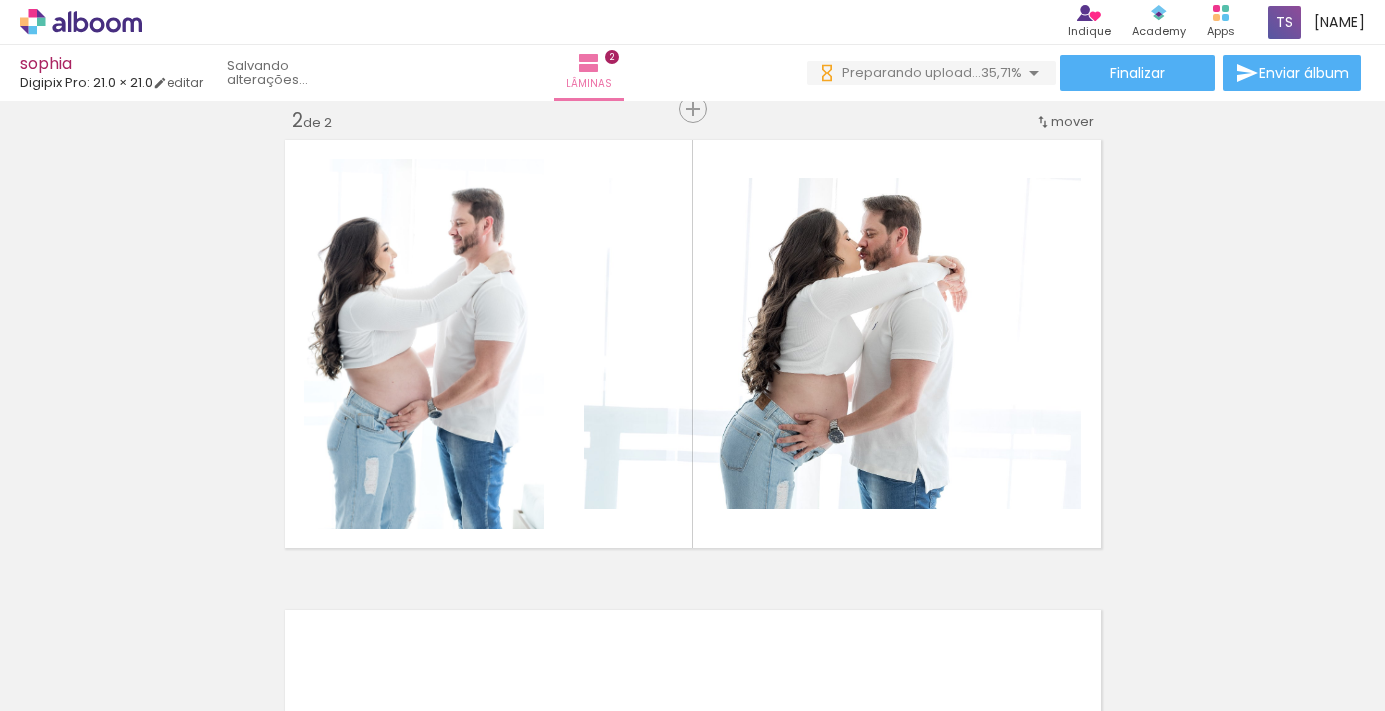 click at bounding box center [2026, 644] 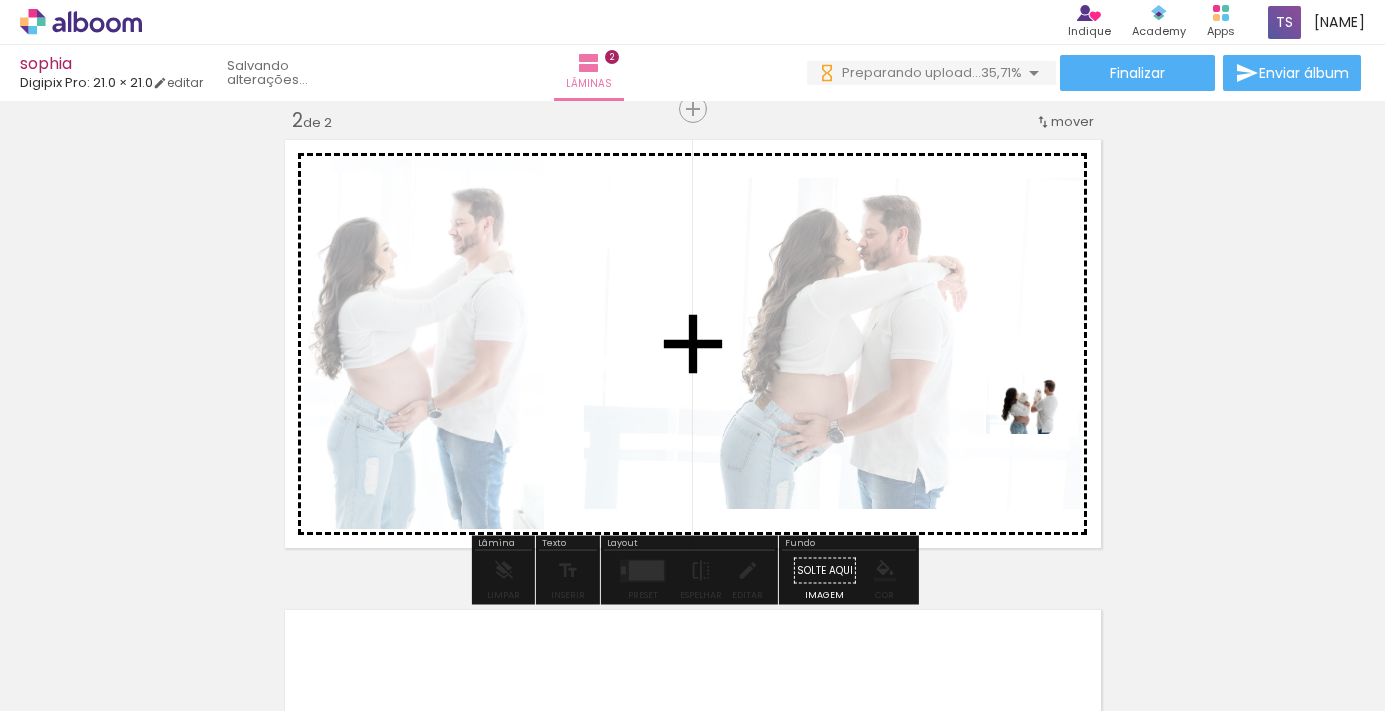 drag, startPoint x: 826, startPoint y: 646, endPoint x: 1045, endPoint y: 434, distance: 304.80322 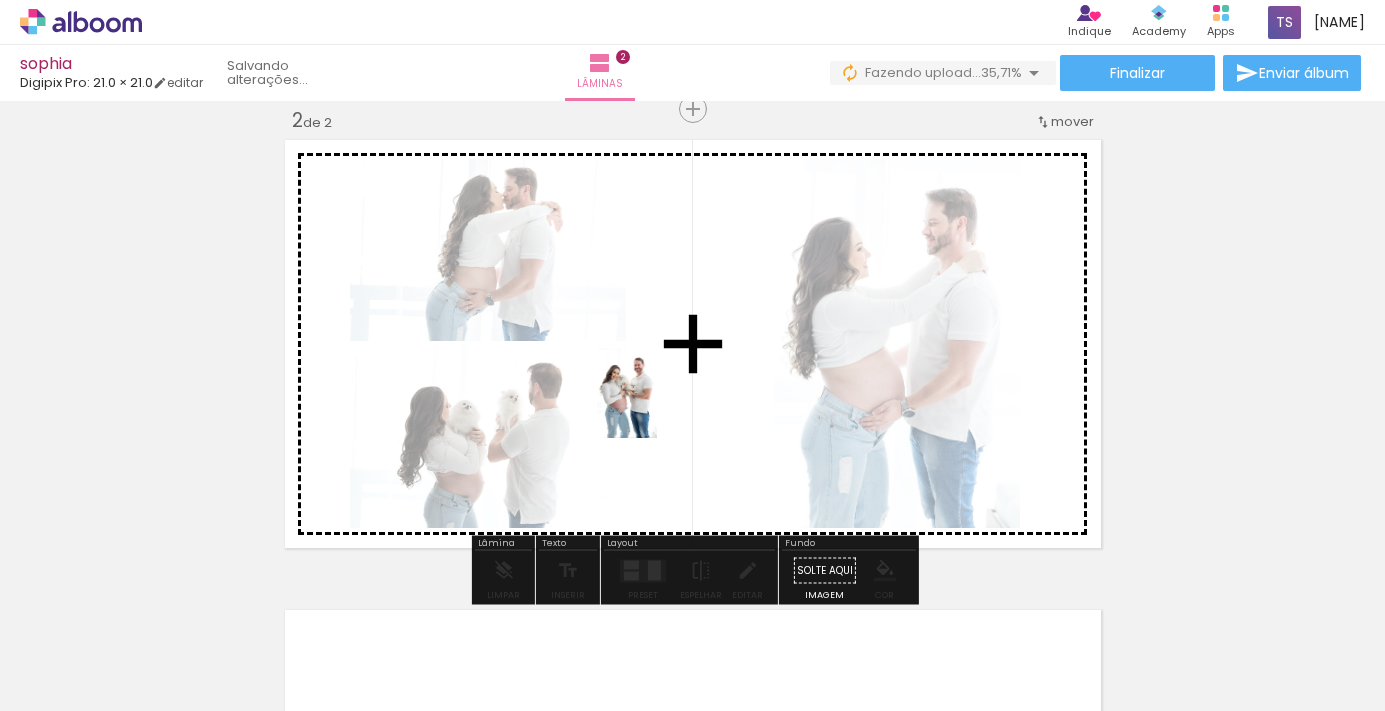 drag, startPoint x: 1140, startPoint y: 656, endPoint x: 657, endPoint y: 407, distance: 543.40594 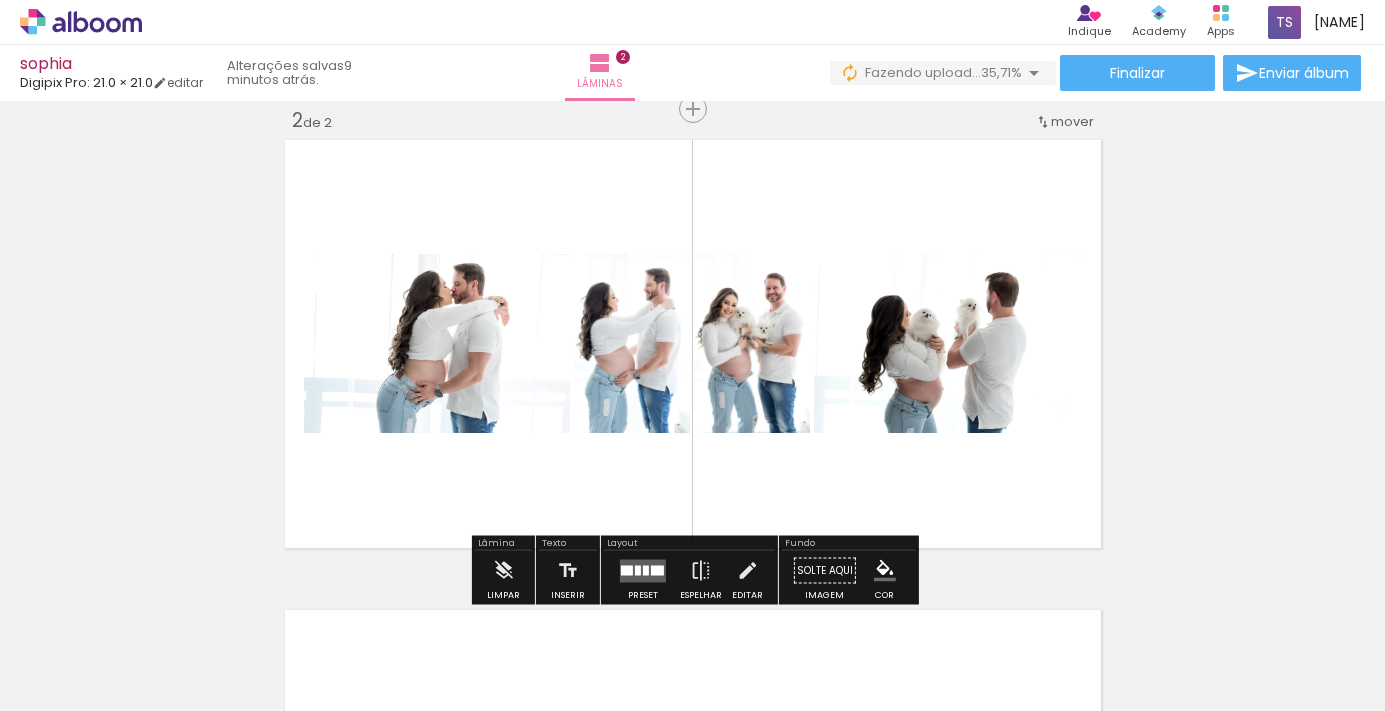 scroll, scrollTop: 0, scrollLeft: 2164, axis: horizontal 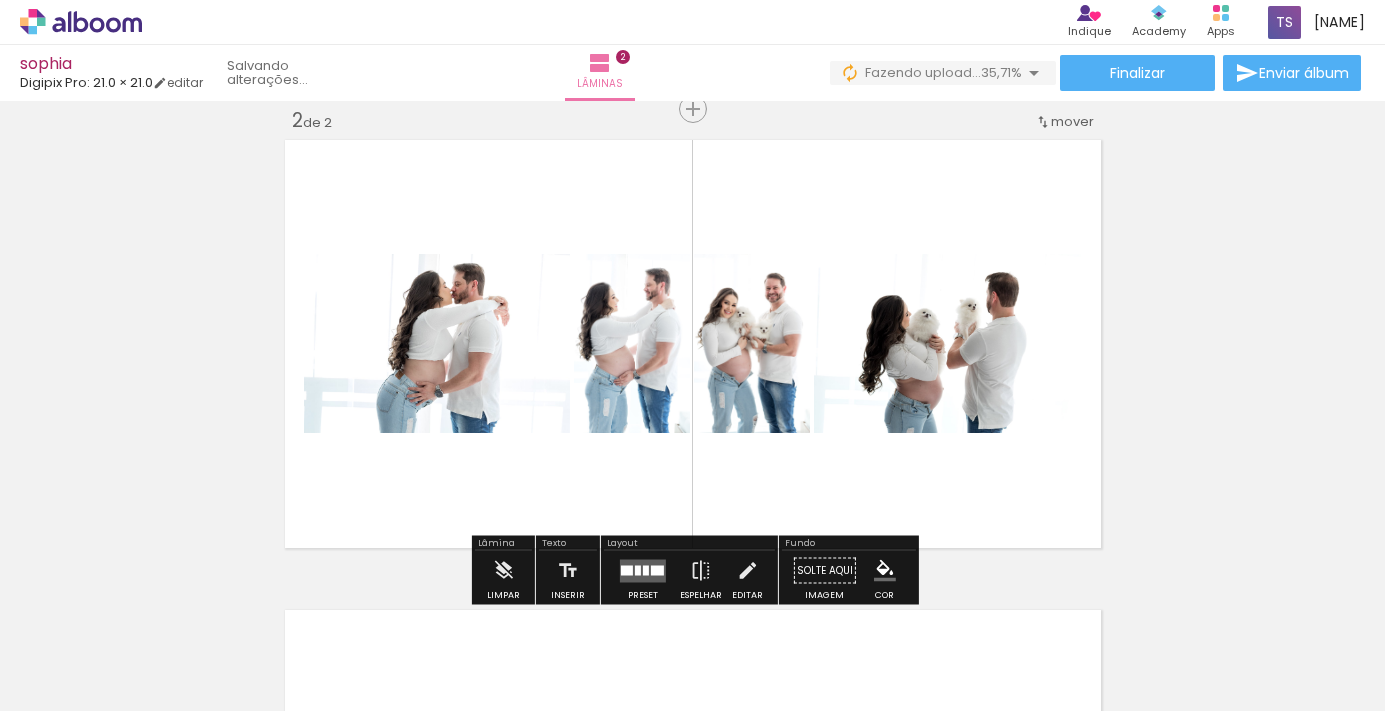 click at bounding box center [646, 570] 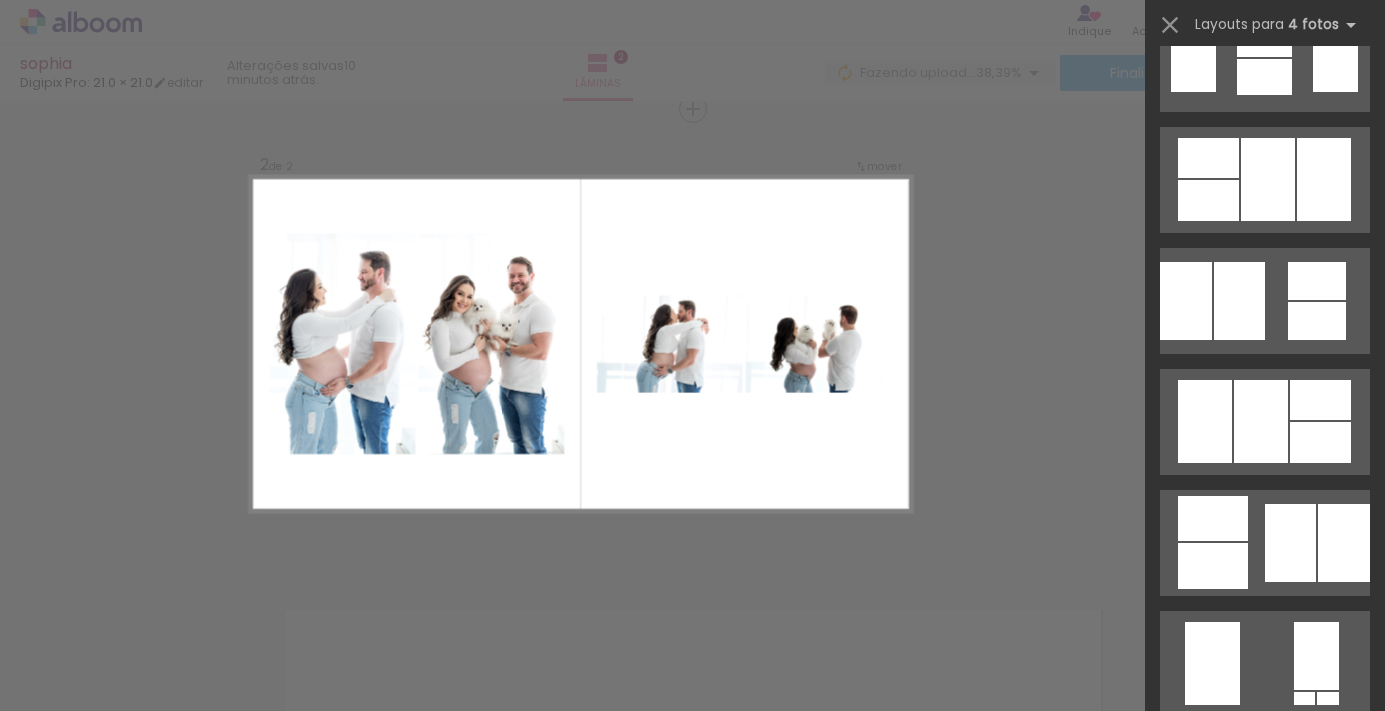 scroll, scrollTop: 917, scrollLeft: 0, axis: vertical 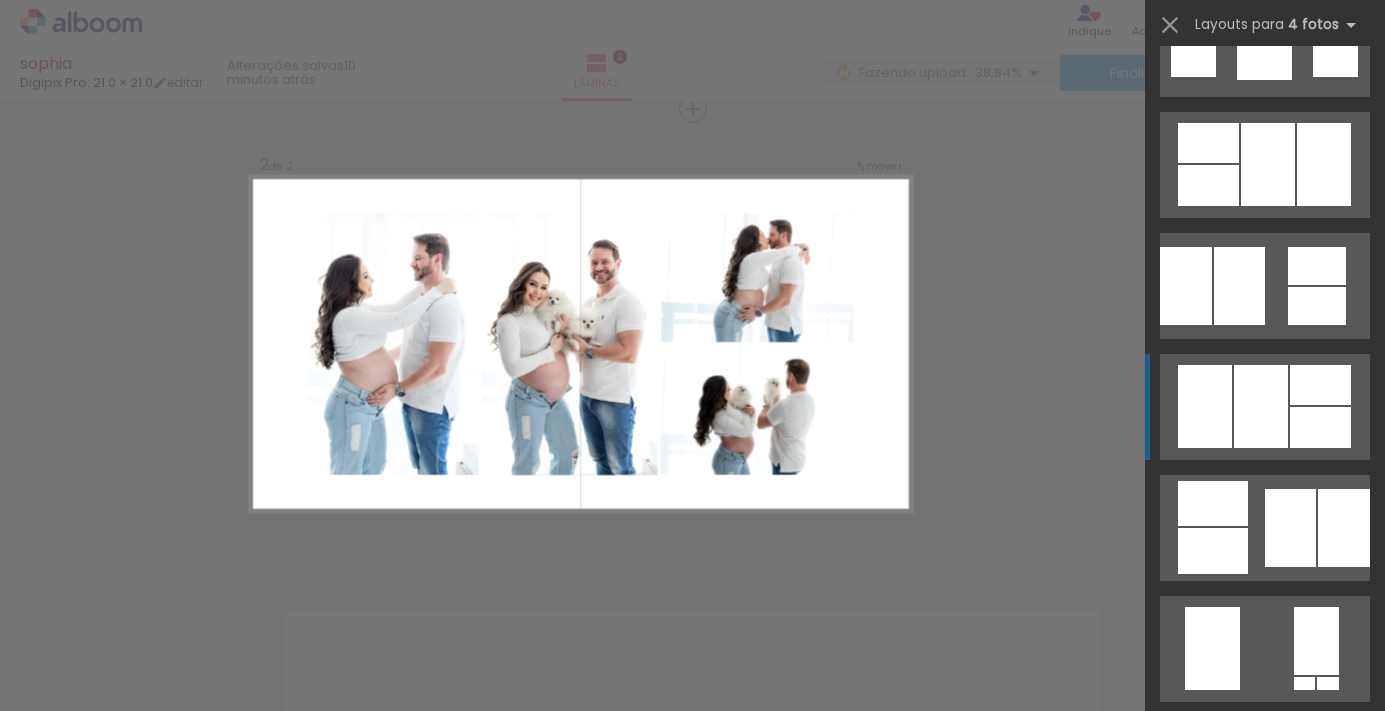 click at bounding box center [1261, 1012] 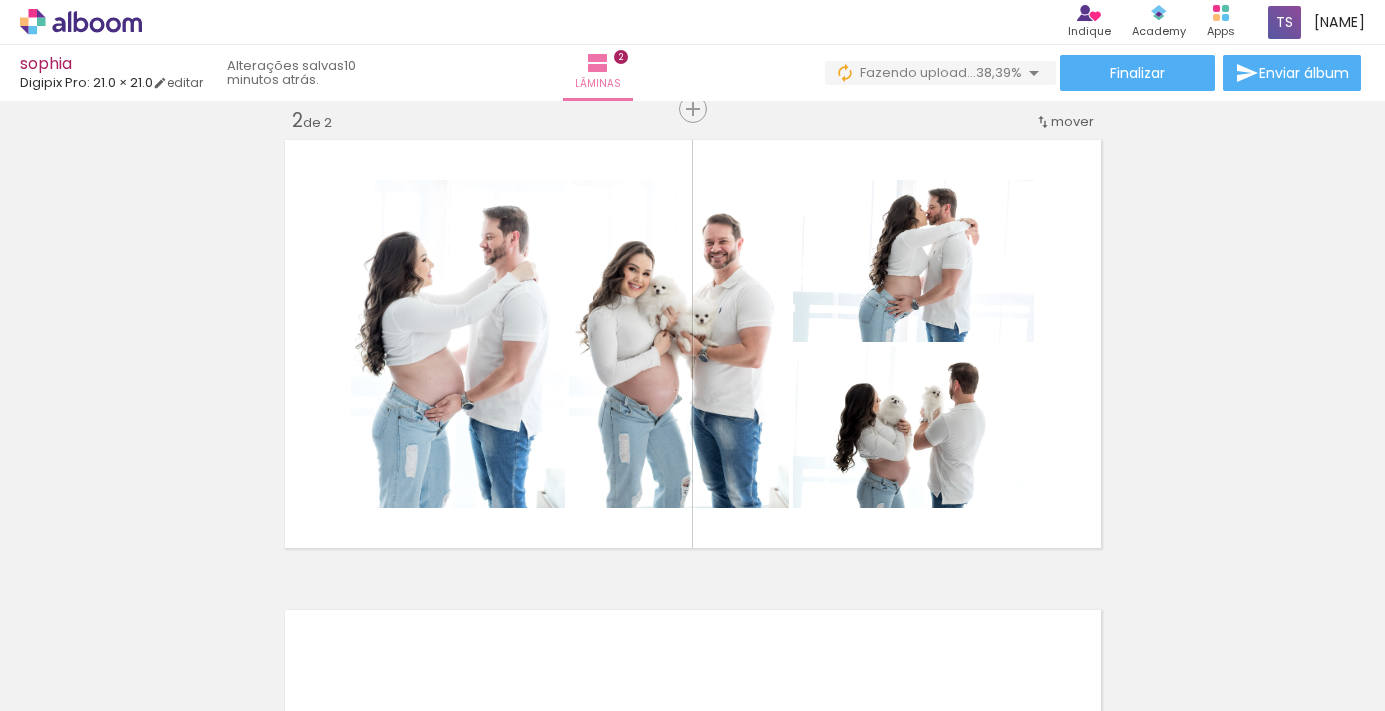 scroll, scrollTop: 0, scrollLeft: 2454, axis: horizontal 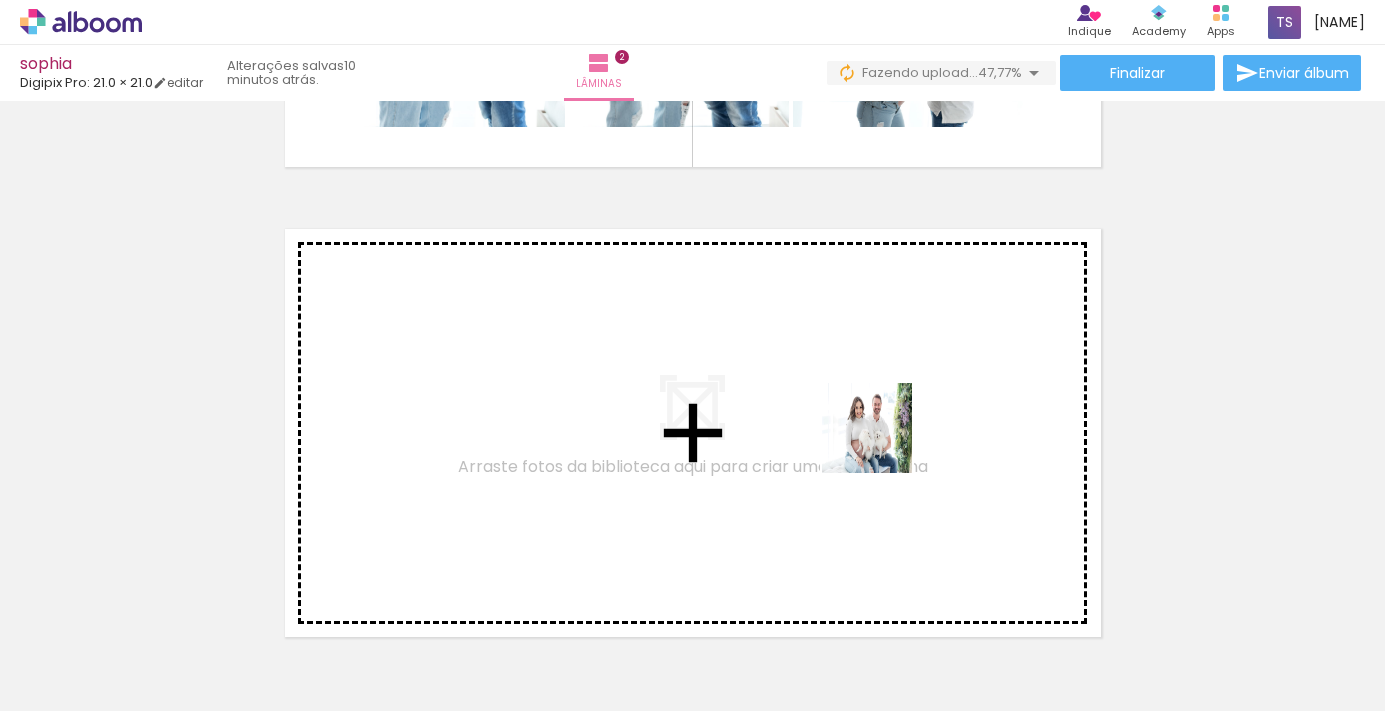 drag, startPoint x: 987, startPoint y: 647, endPoint x: 879, endPoint y: 438, distance: 235.25519 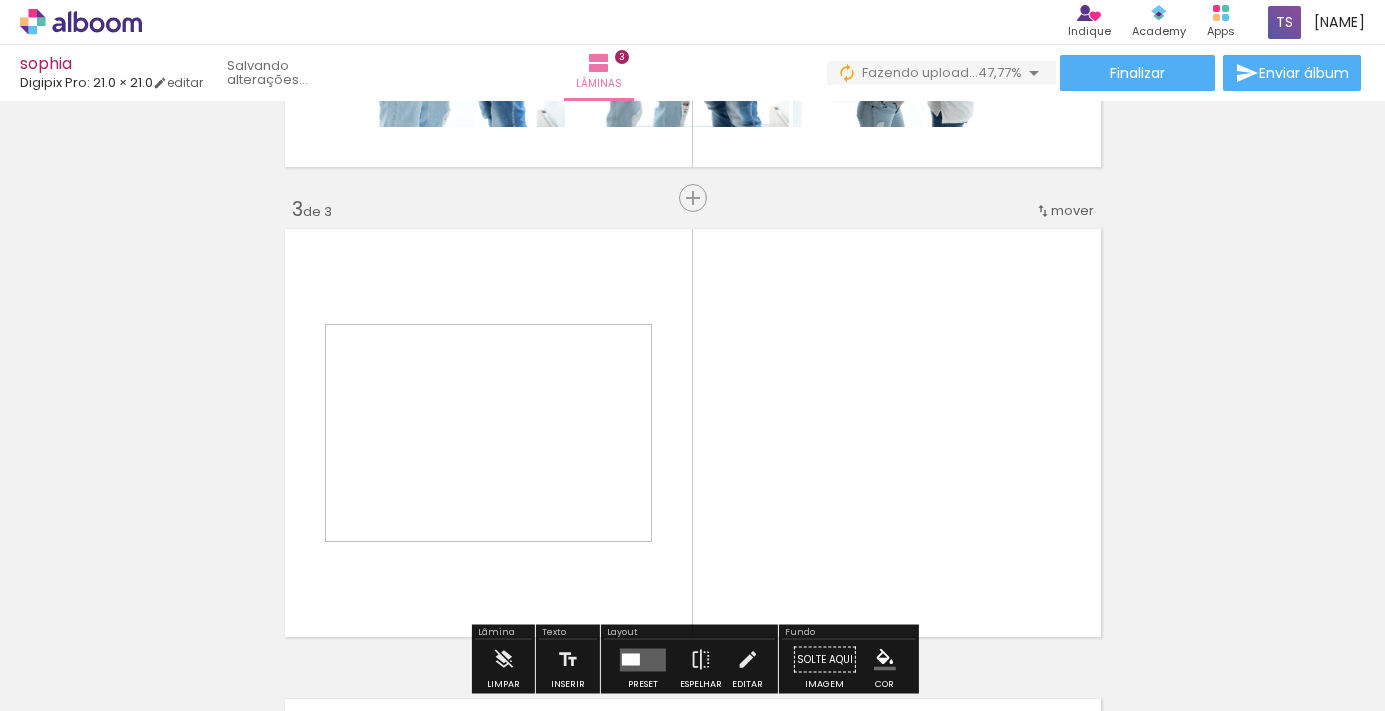 scroll, scrollTop: 965, scrollLeft: 0, axis: vertical 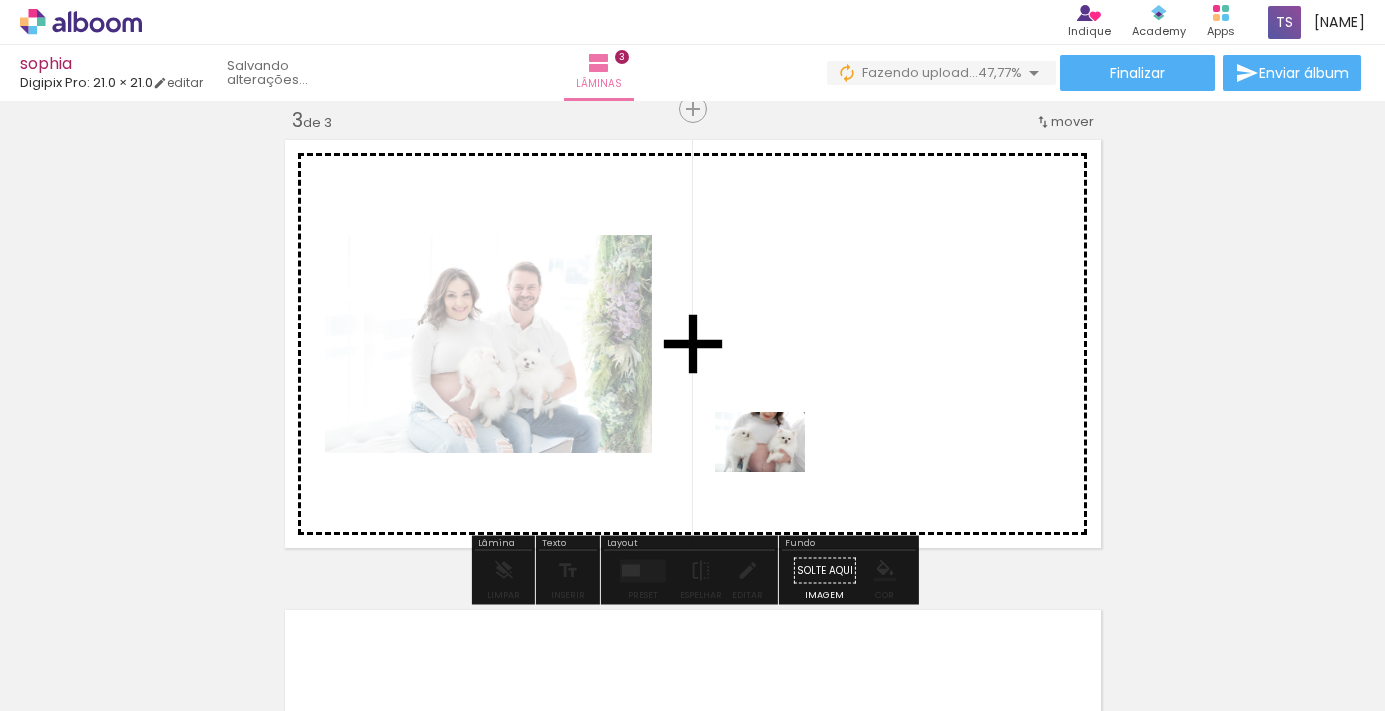 drag, startPoint x: 757, startPoint y: 650, endPoint x: 775, endPoint y: 466, distance: 184.87834 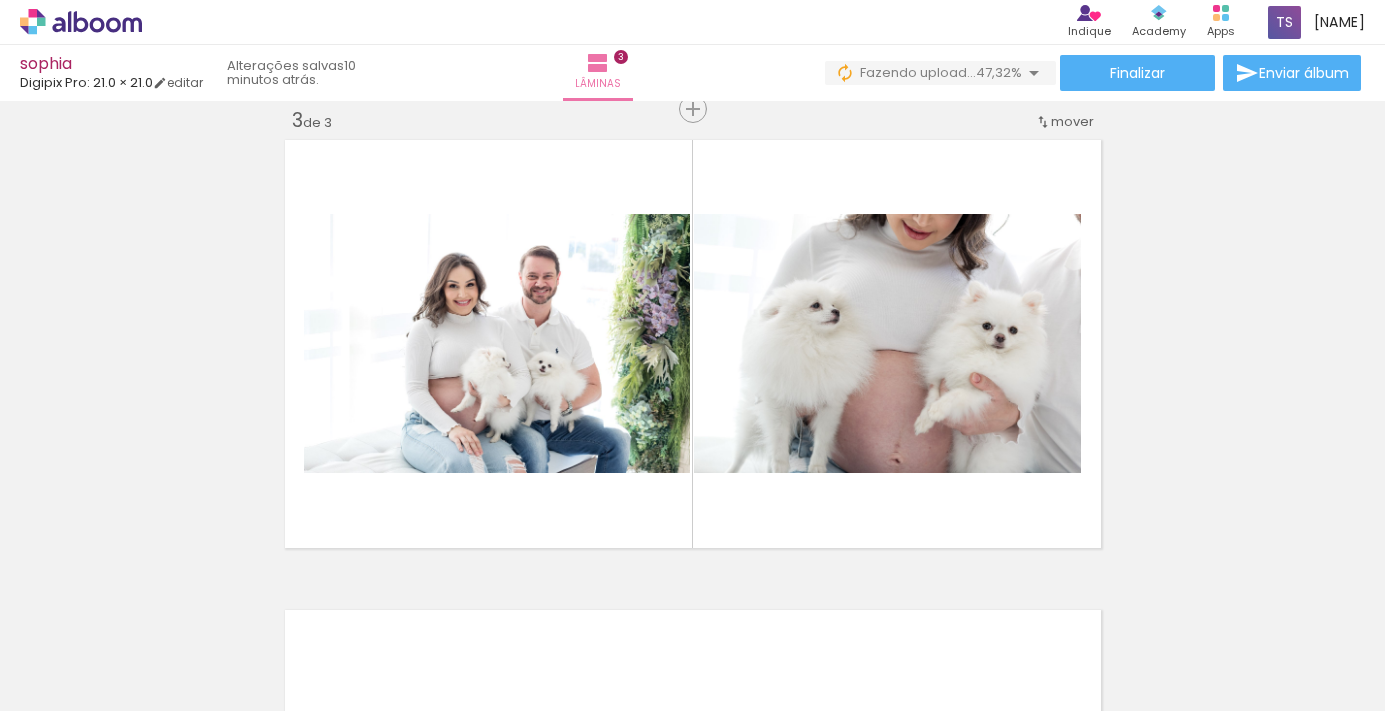 scroll, scrollTop: 0, scrollLeft: 3703, axis: horizontal 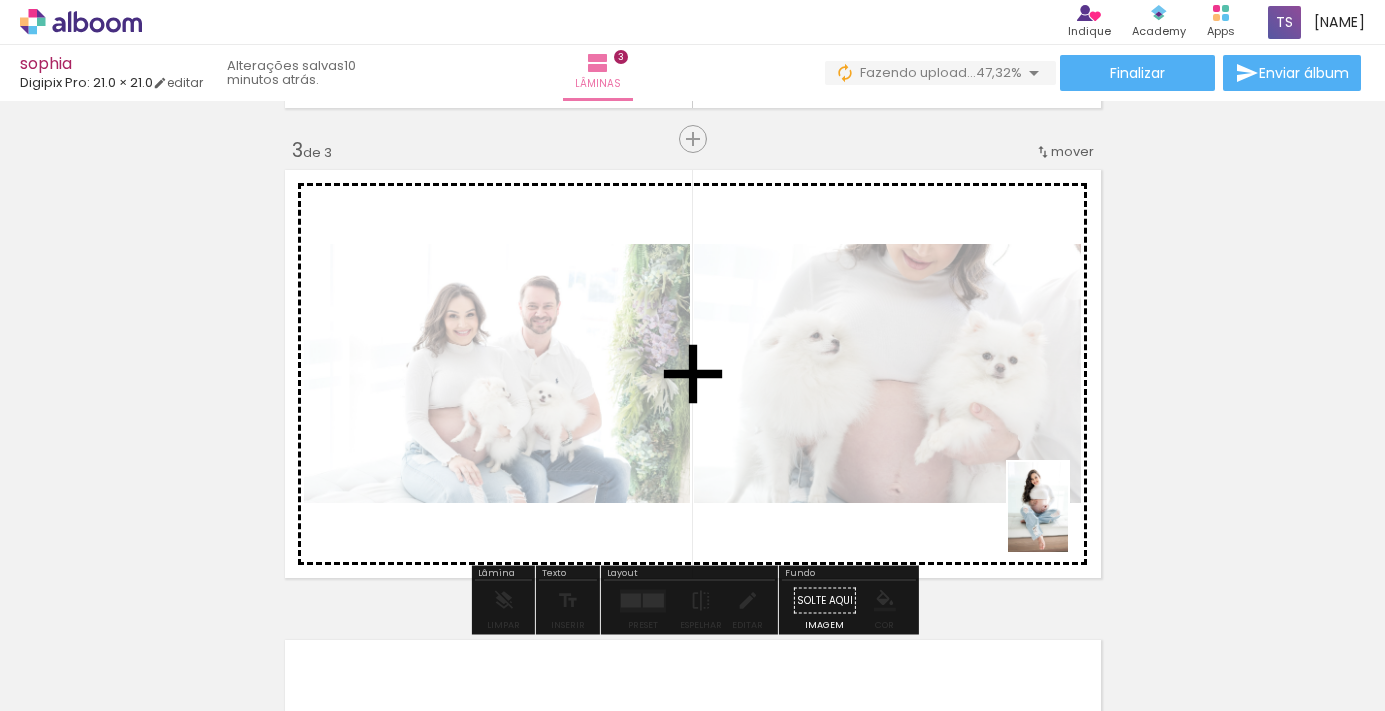 drag, startPoint x: 1002, startPoint y: 644, endPoint x: 1068, endPoint y: 522, distance: 138.70833 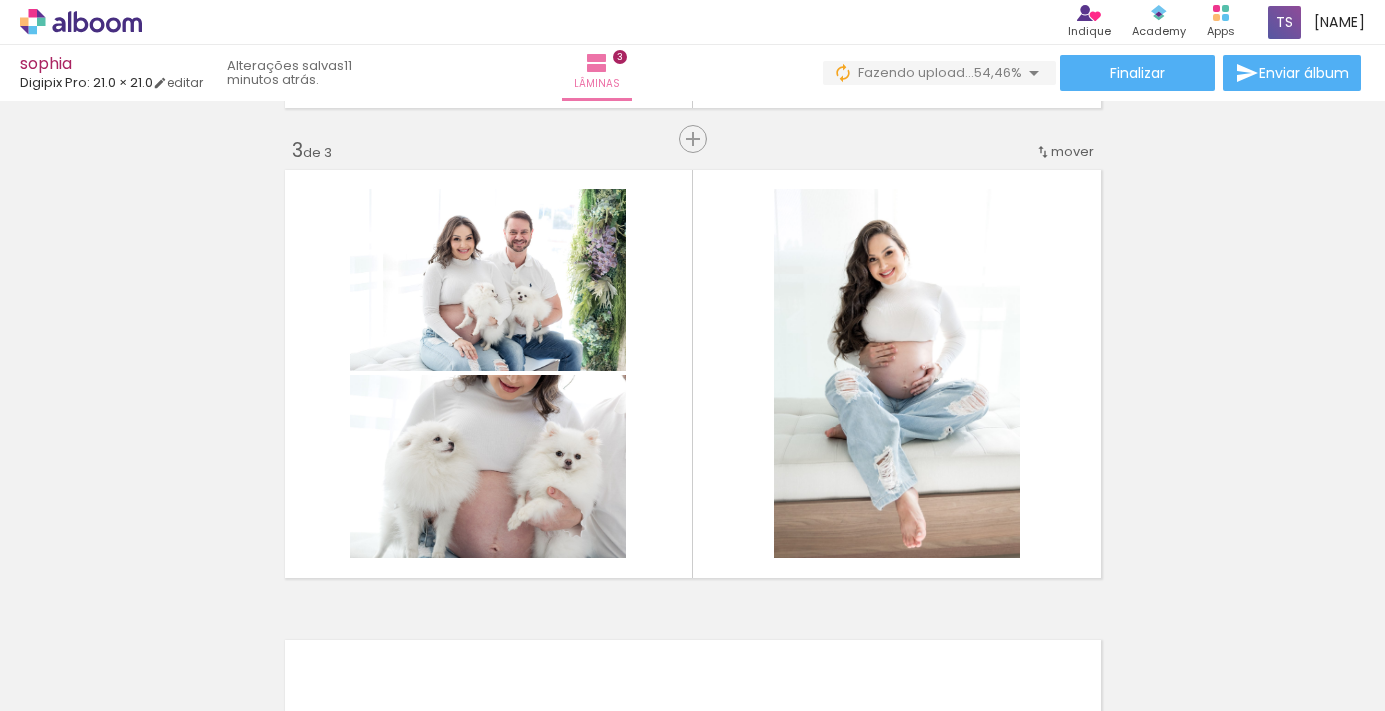 scroll, scrollTop: 0, scrollLeft: 7209, axis: horizontal 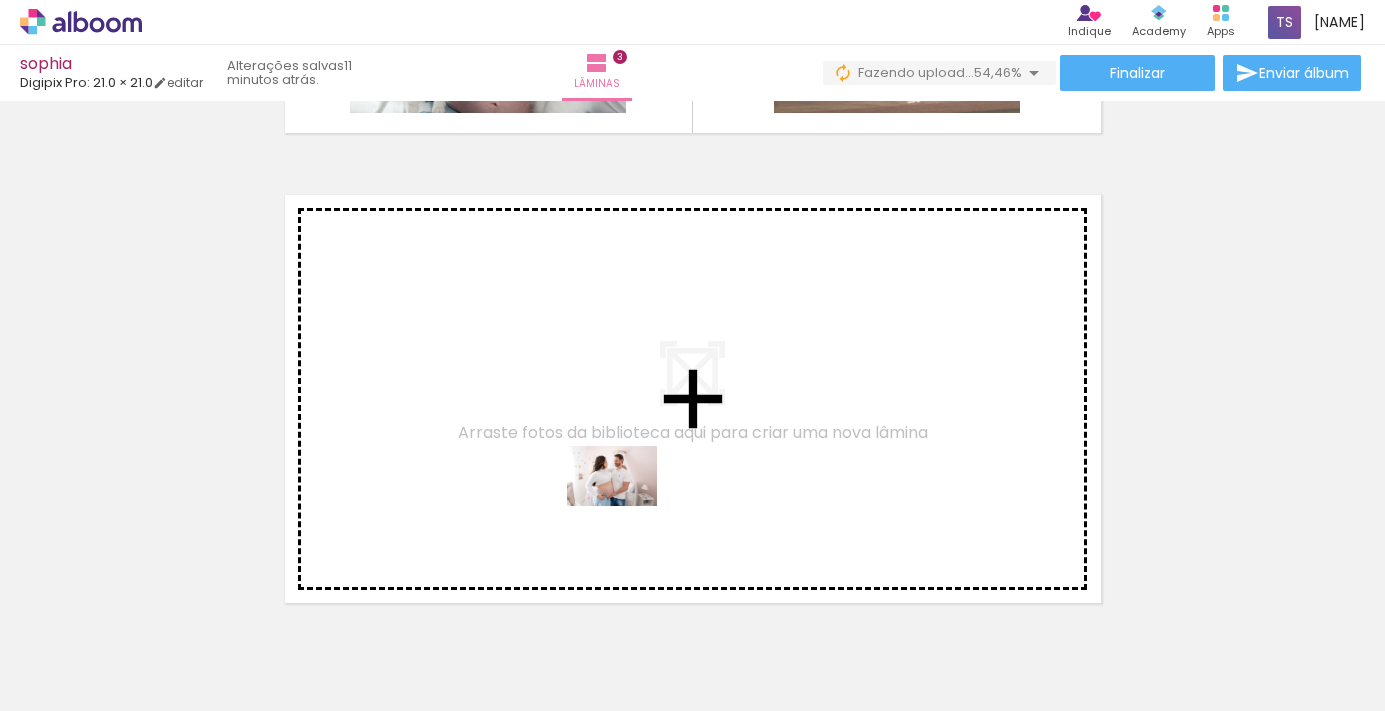 drag, startPoint x: 627, startPoint y: 652, endPoint x: 627, endPoint y: 506, distance: 146 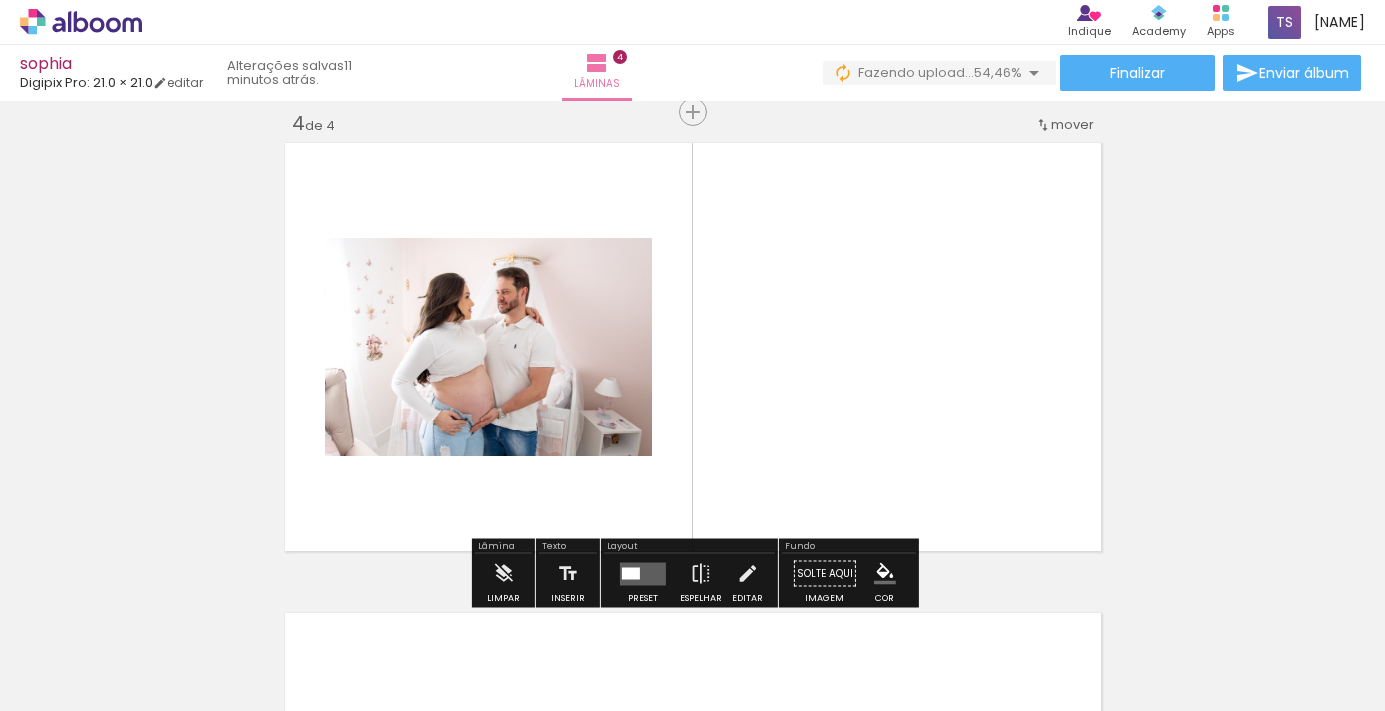 scroll, scrollTop: 1435, scrollLeft: 0, axis: vertical 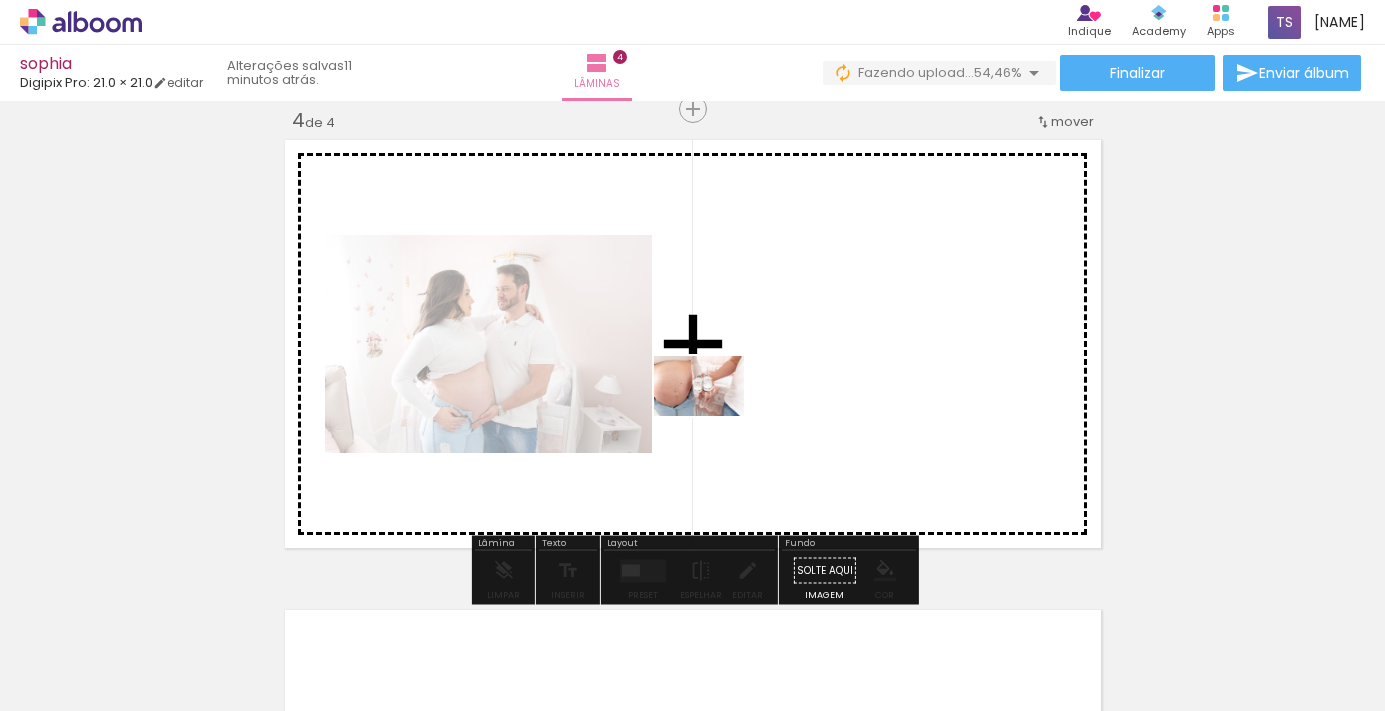 click at bounding box center [692, 355] 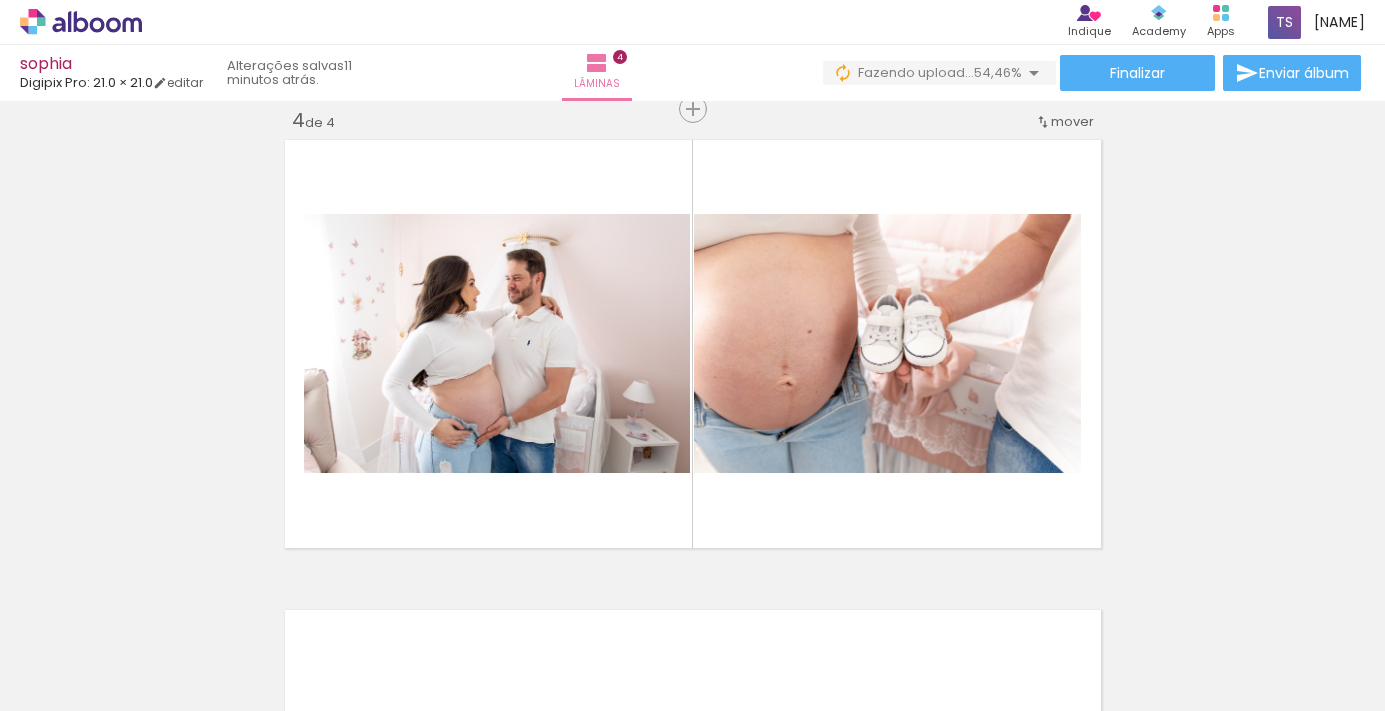 scroll, scrollTop: 0, scrollLeft: 8302, axis: horizontal 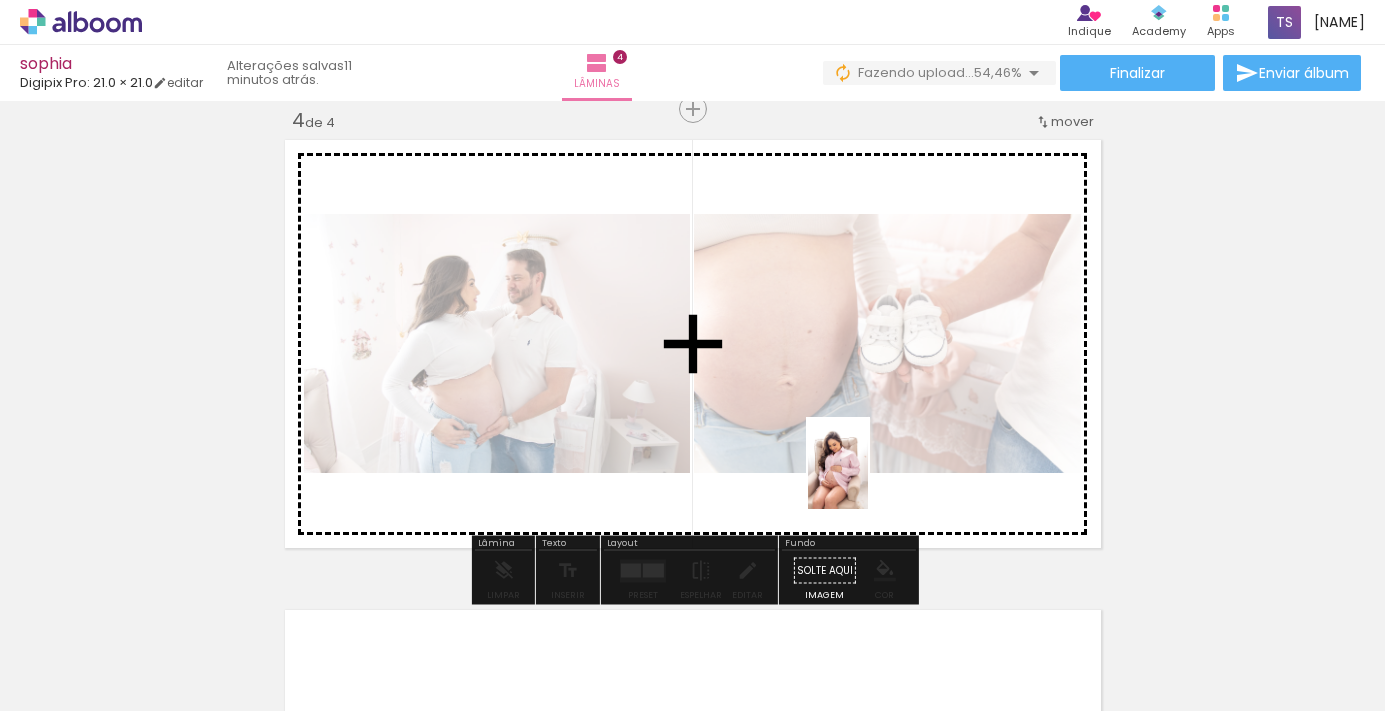 click at bounding box center (692, 355) 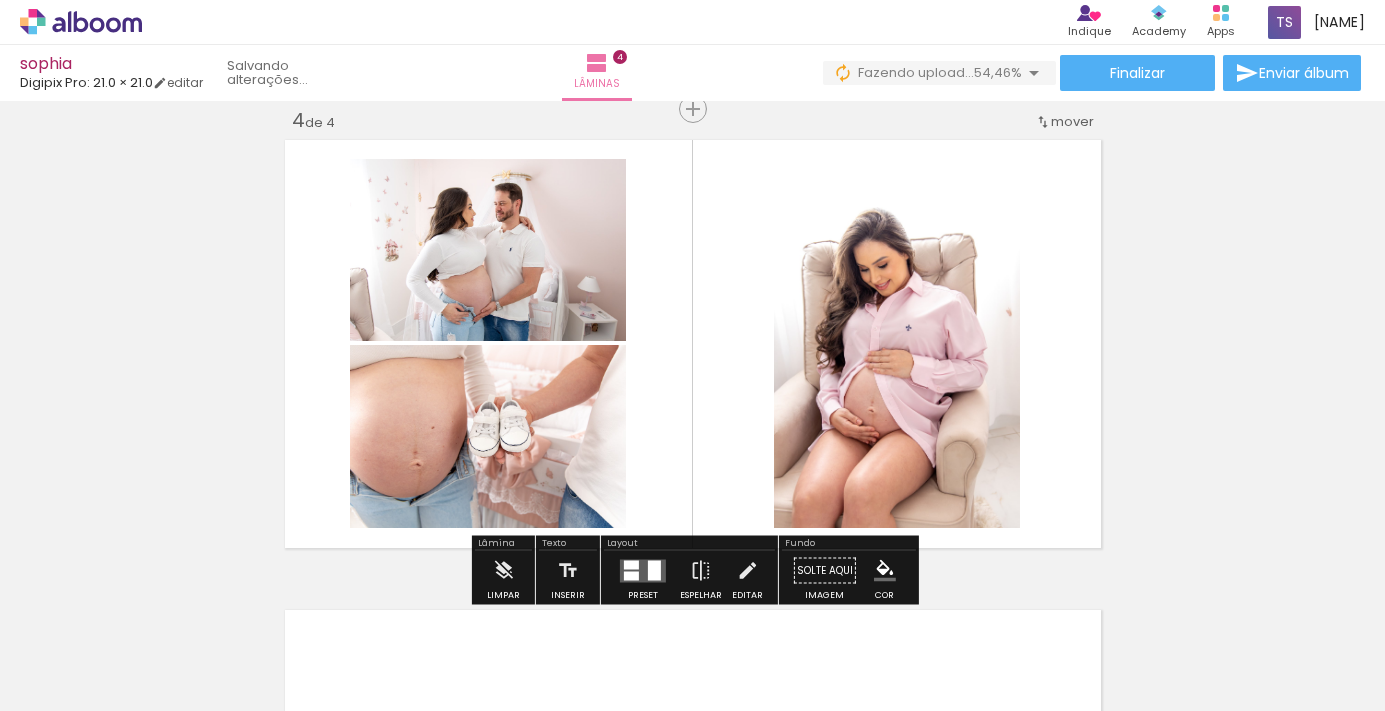 scroll, scrollTop: 0, scrollLeft: 9130, axis: horizontal 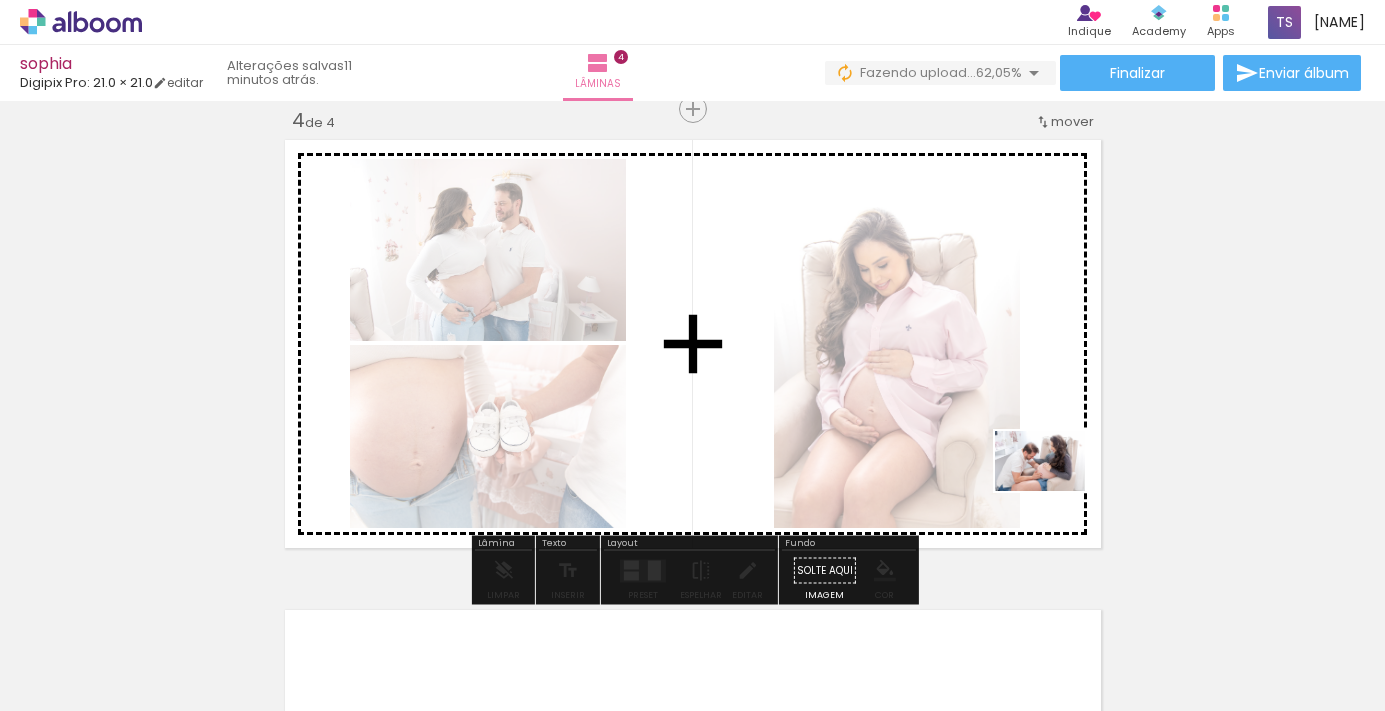 drag, startPoint x: 954, startPoint y: 649, endPoint x: 1055, endPoint y: 491, distance: 187.52333 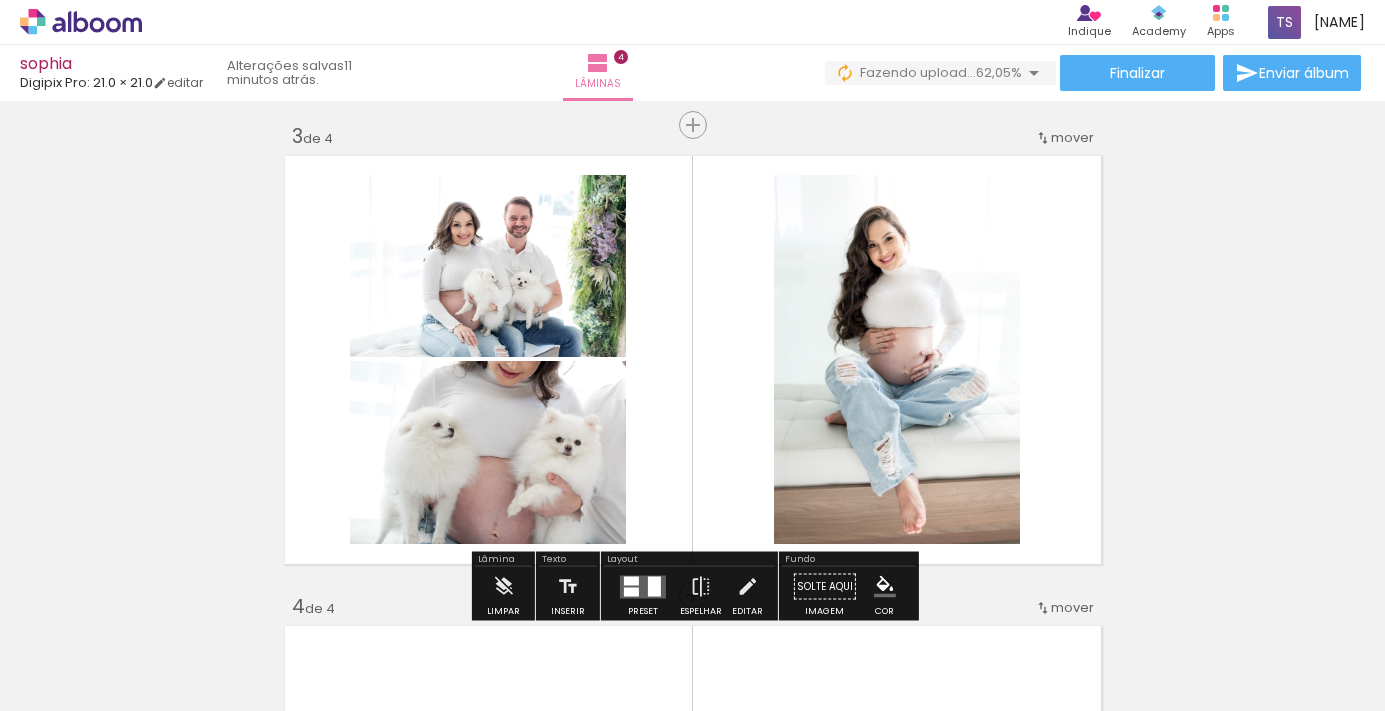 scroll, scrollTop: 943, scrollLeft: 0, axis: vertical 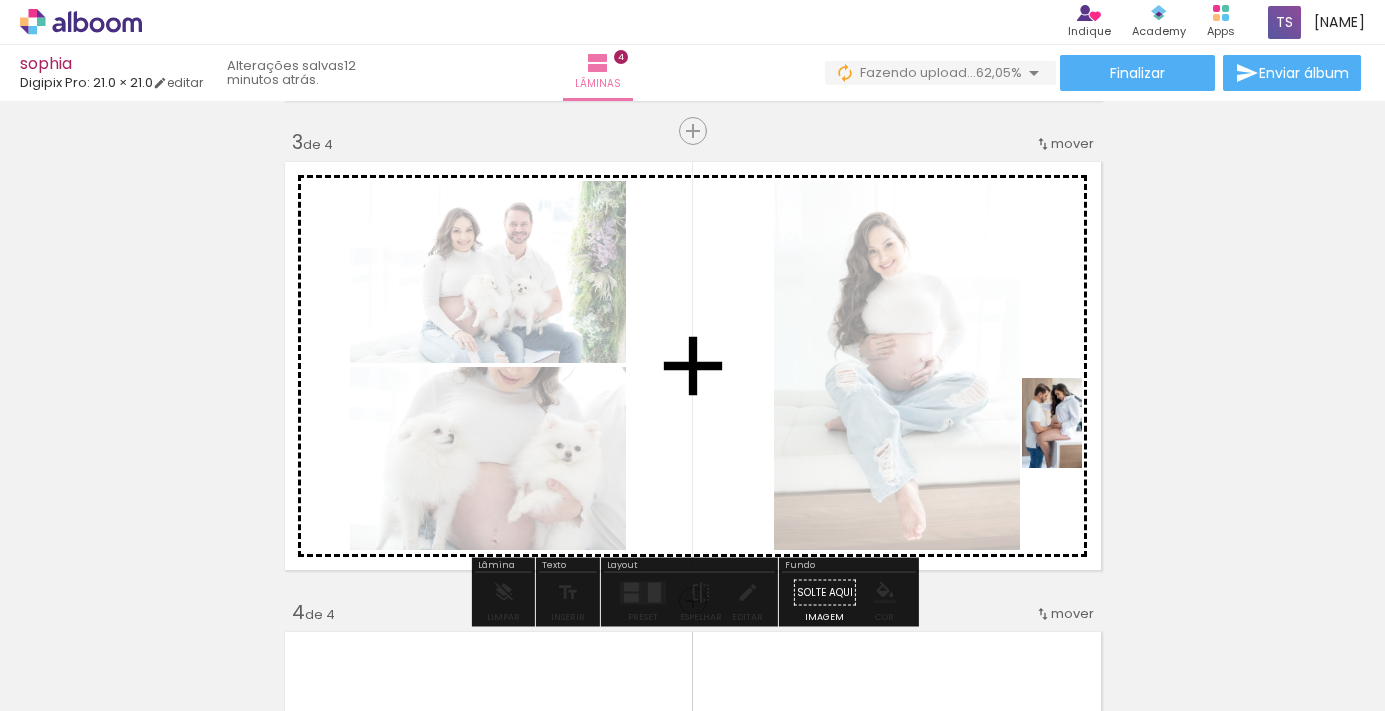 drag, startPoint x: 707, startPoint y: 635, endPoint x: 1082, endPoint y: 437, distance: 424.0625 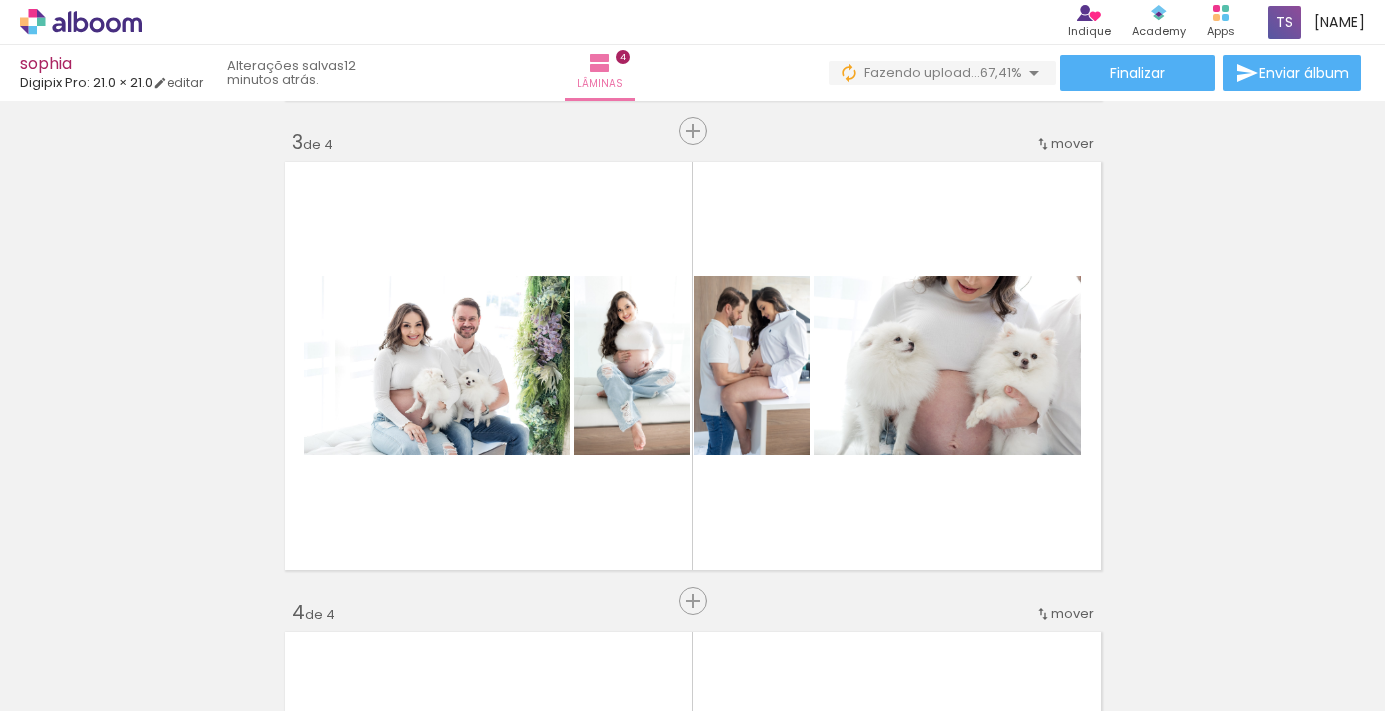 scroll, scrollTop: 0, scrollLeft: 10477, axis: horizontal 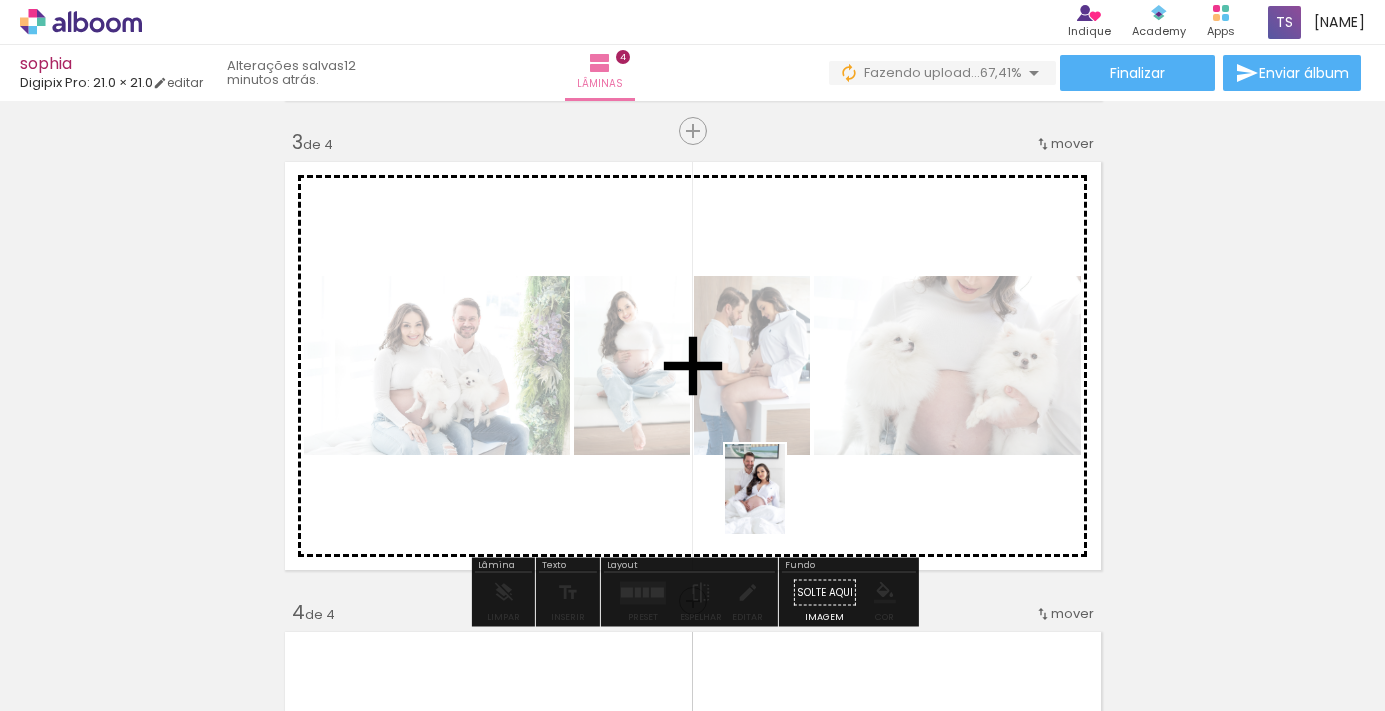 drag, startPoint x: 694, startPoint y: 646, endPoint x: 785, endPoint y: 504, distance: 168.65645 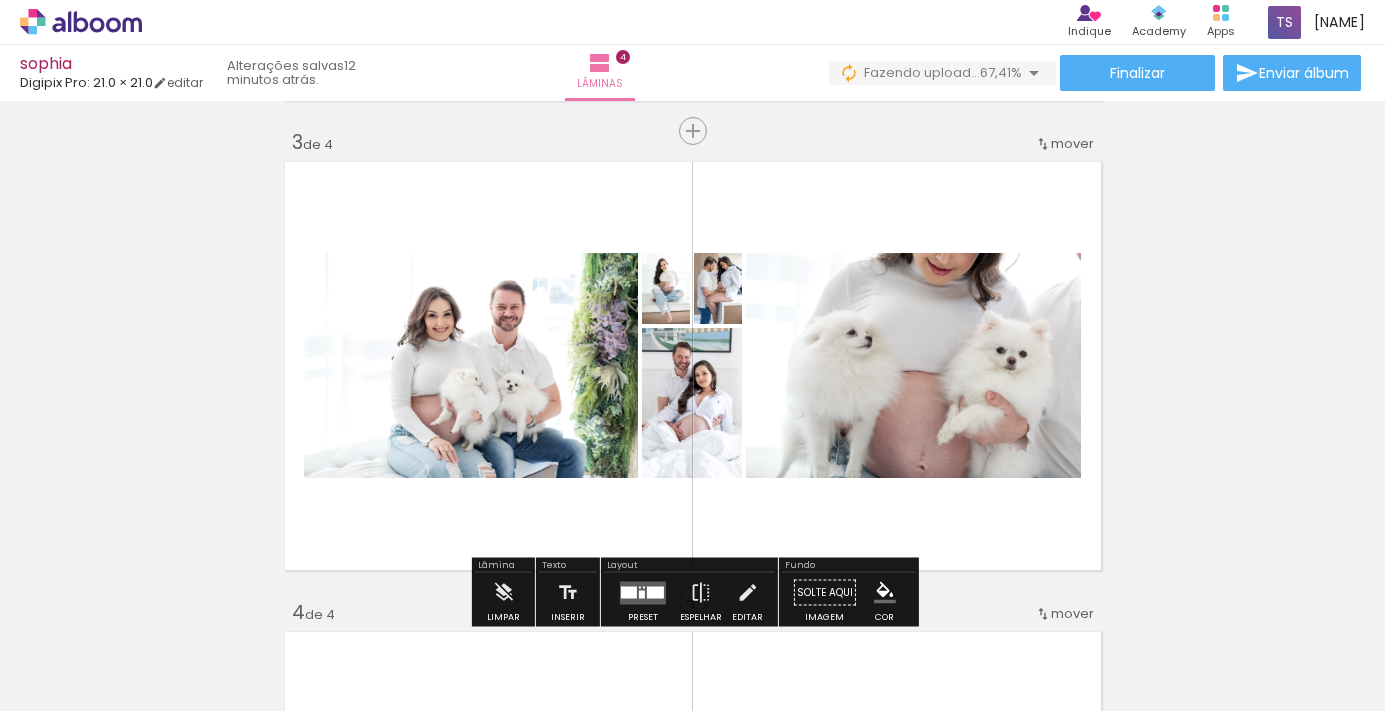 click 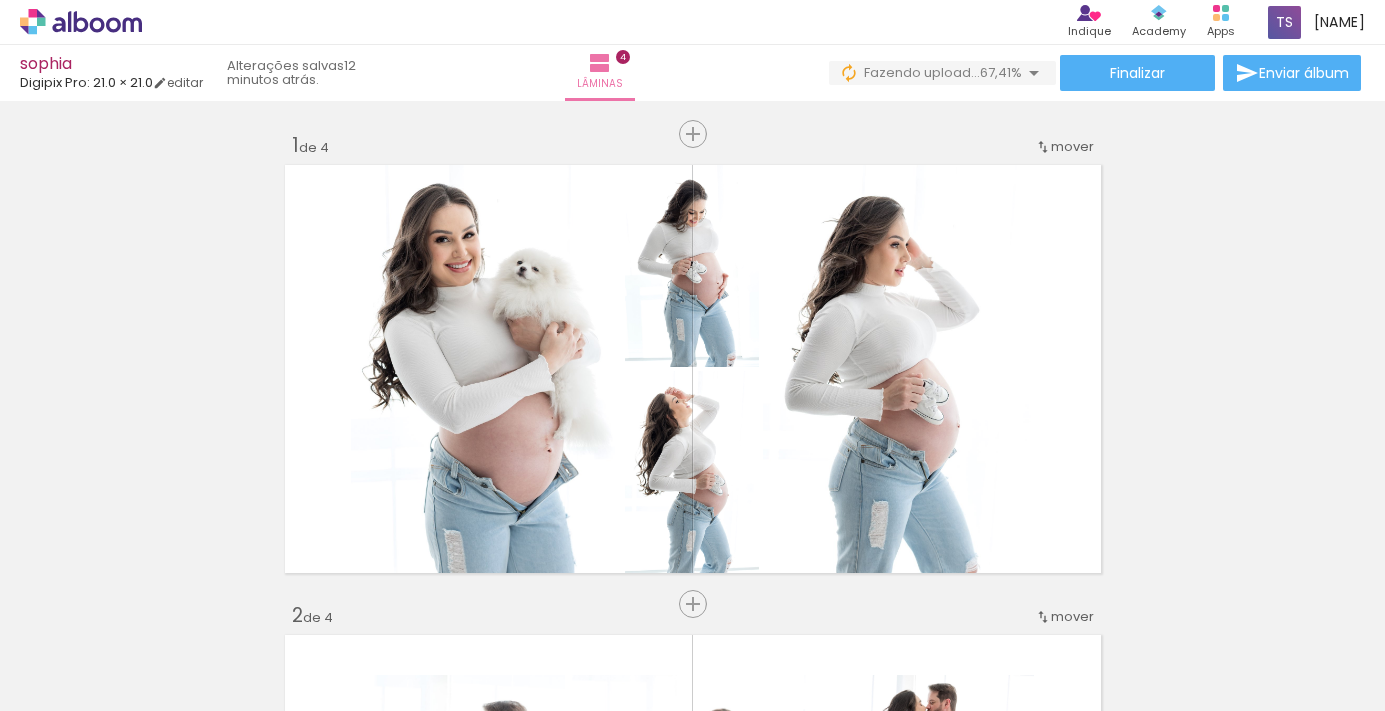scroll, scrollTop: 0, scrollLeft: 0, axis: both 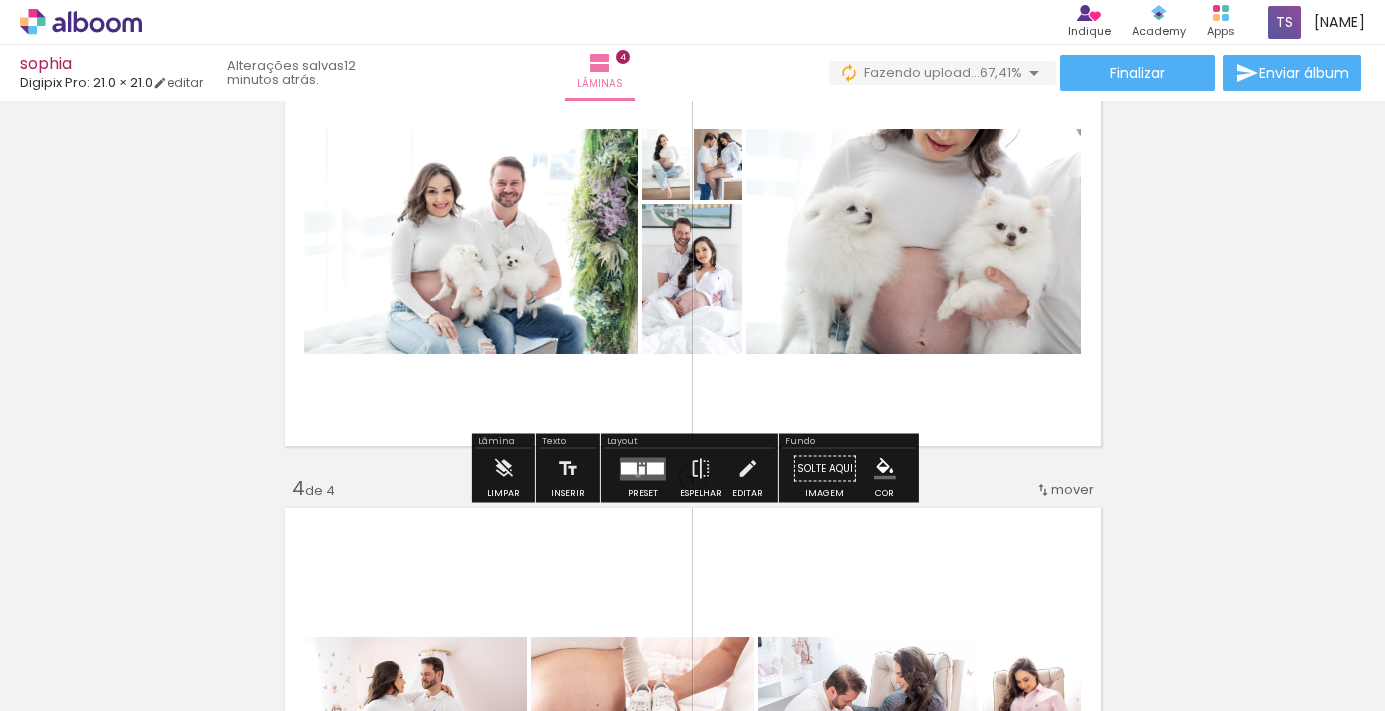 click at bounding box center [643, 468] 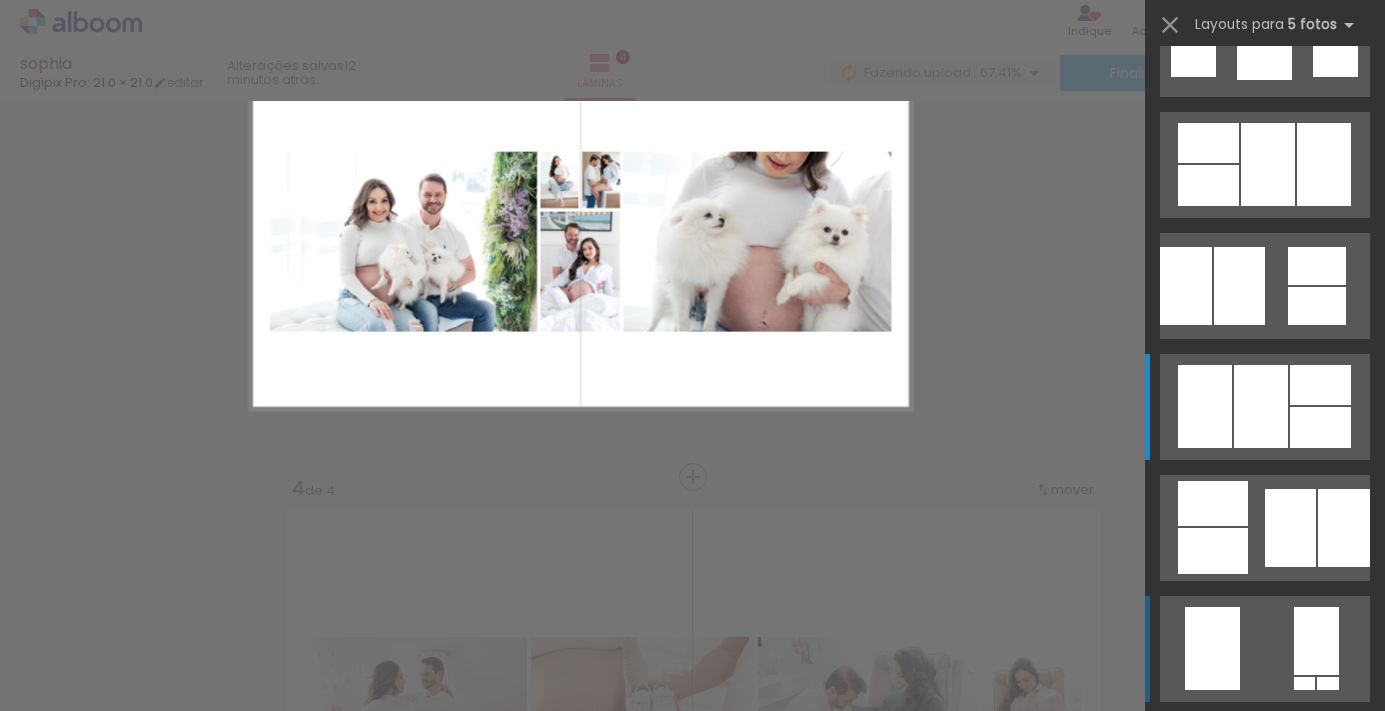 scroll, scrollTop: 0, scrollLeft: 0, axis: both 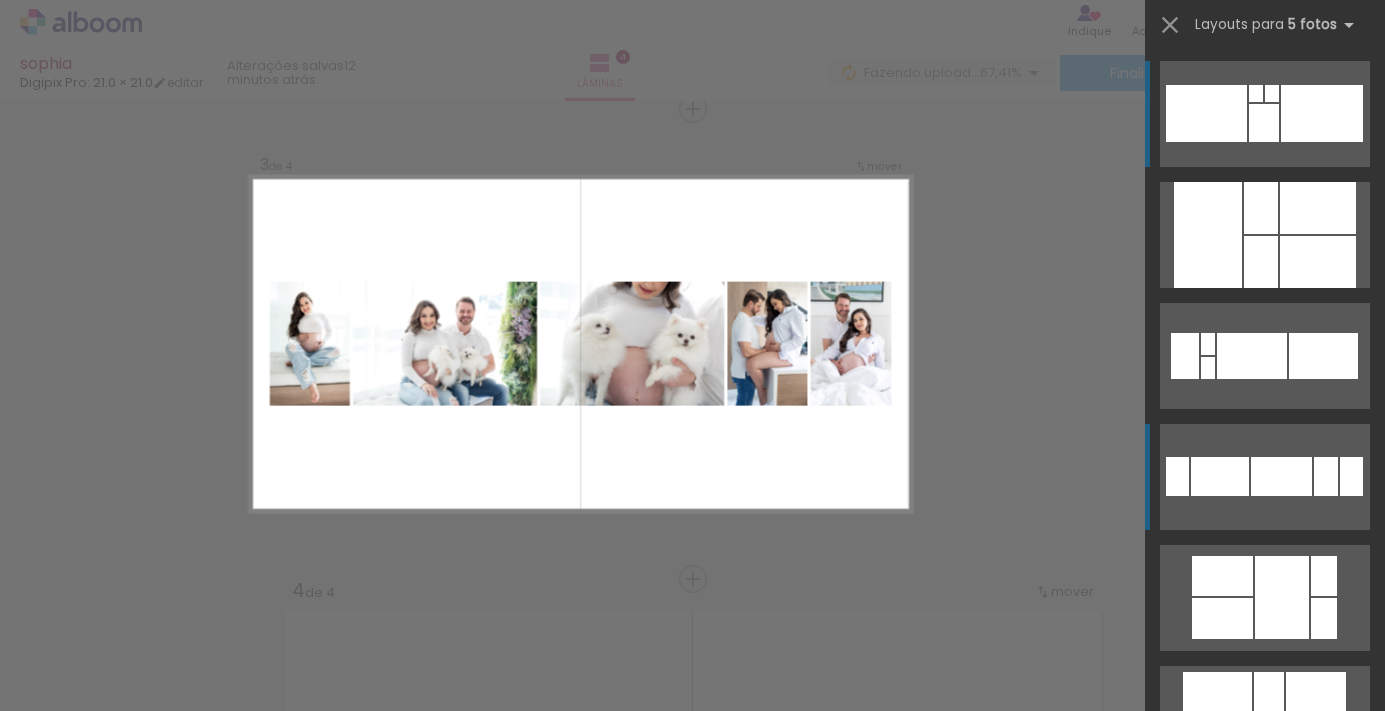 click at bounding box center [1281, 476] 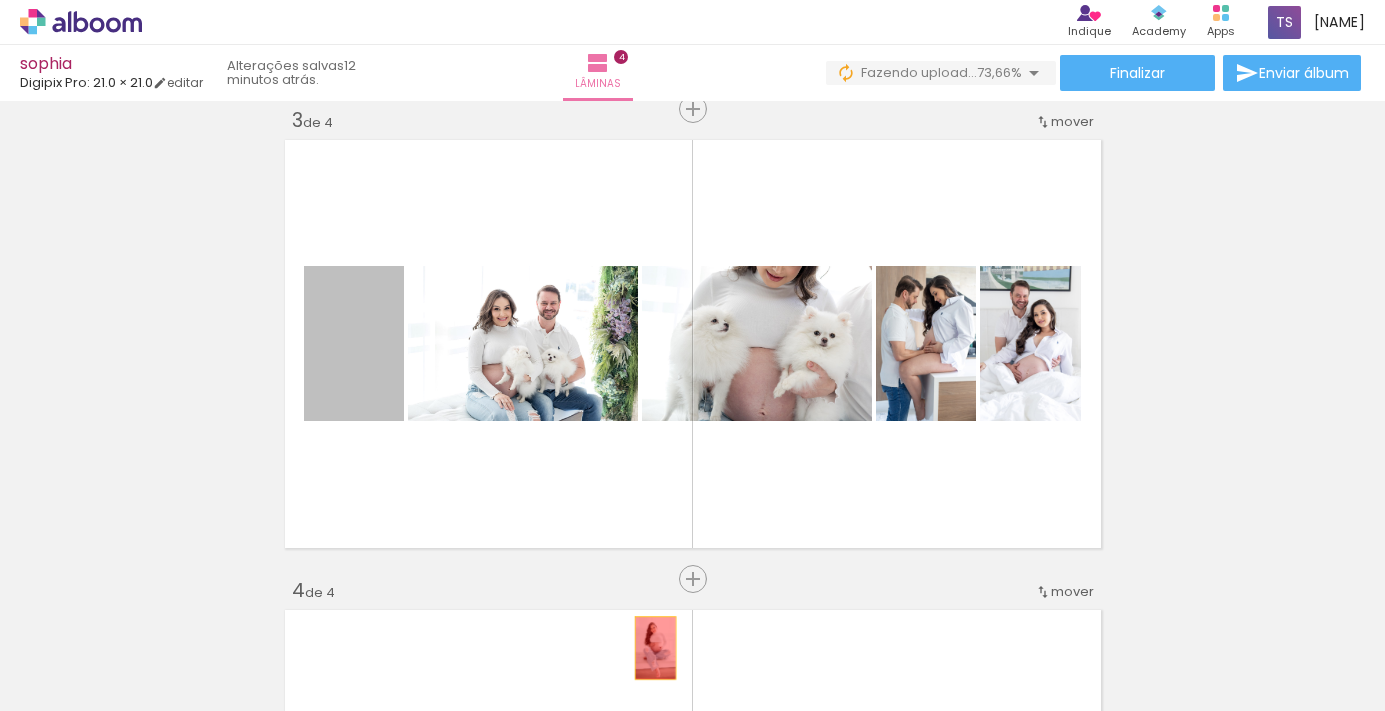 drag, startPoint x: 353, startPoint y: 381, endPoint x: 654, endPoint y: 644, distance: 399.7124 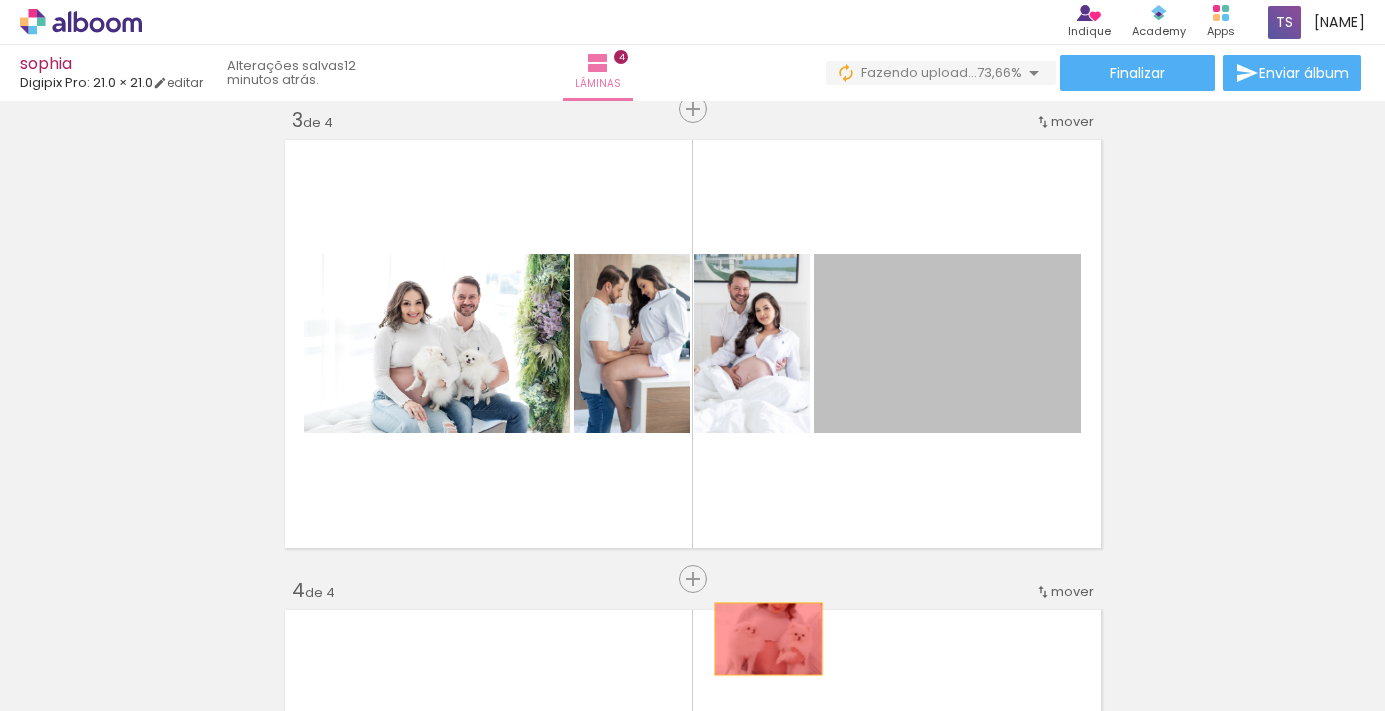drag, startPoint x: 916, startPoint y: 386, endPoint x: 764, endPoint y: 641, distance: 296.8653 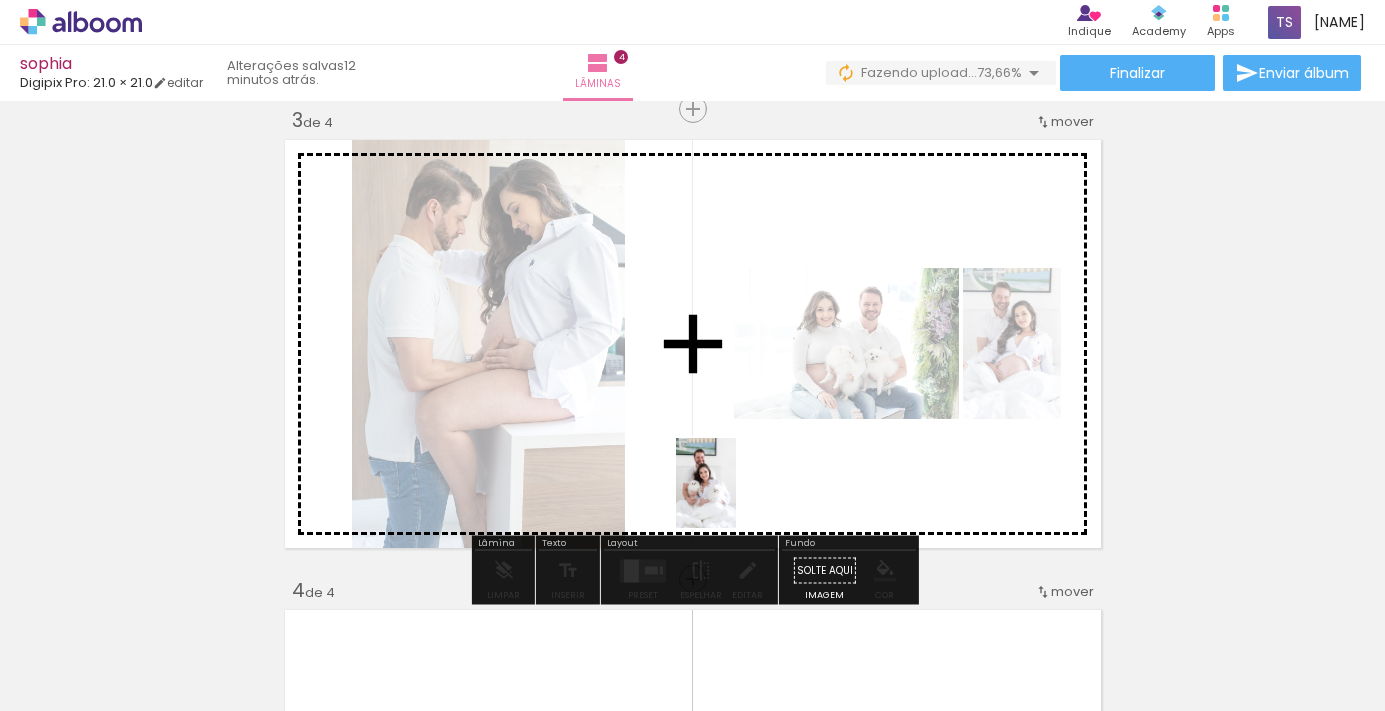 drag, startPoint x: 816, startPoint y: 664, endPoint x: 736, endPoint y: 498, distance: 184.27155 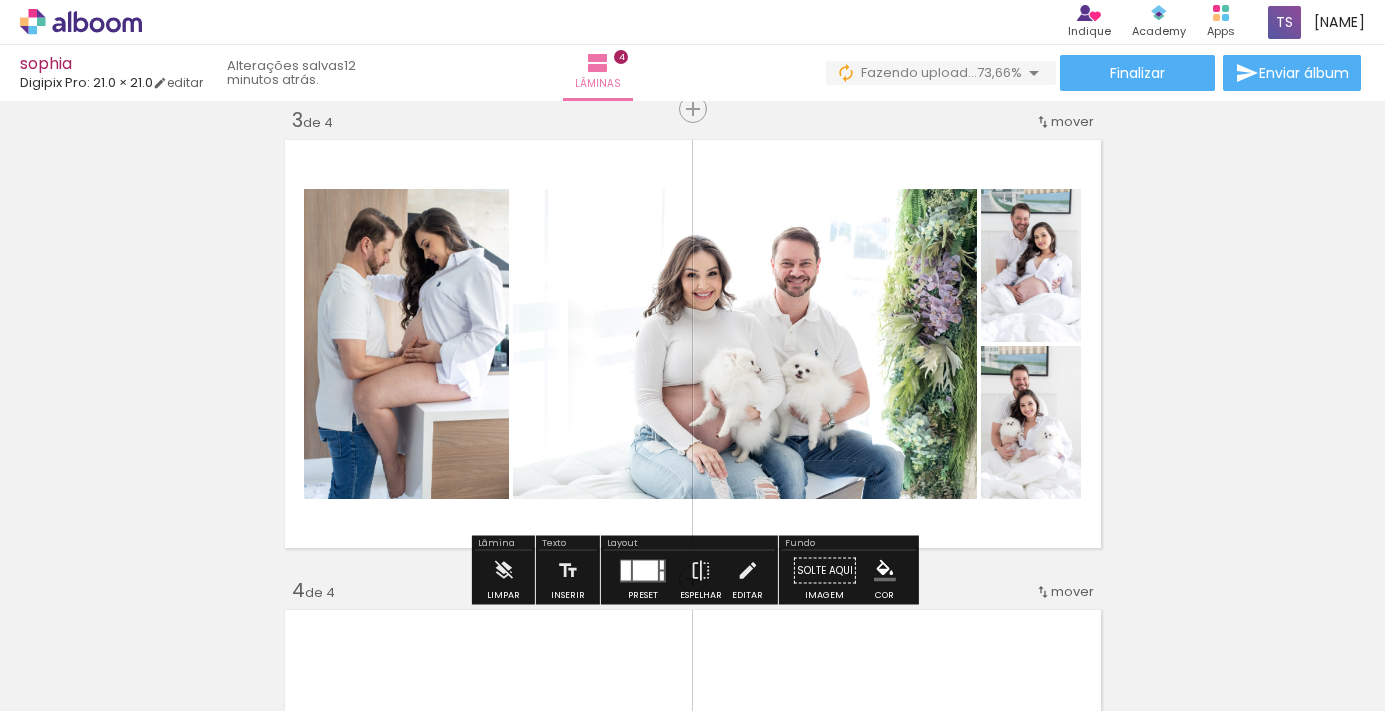 scroll, scrollTop: 0, scrollLeft: 9242, axis: horizontal 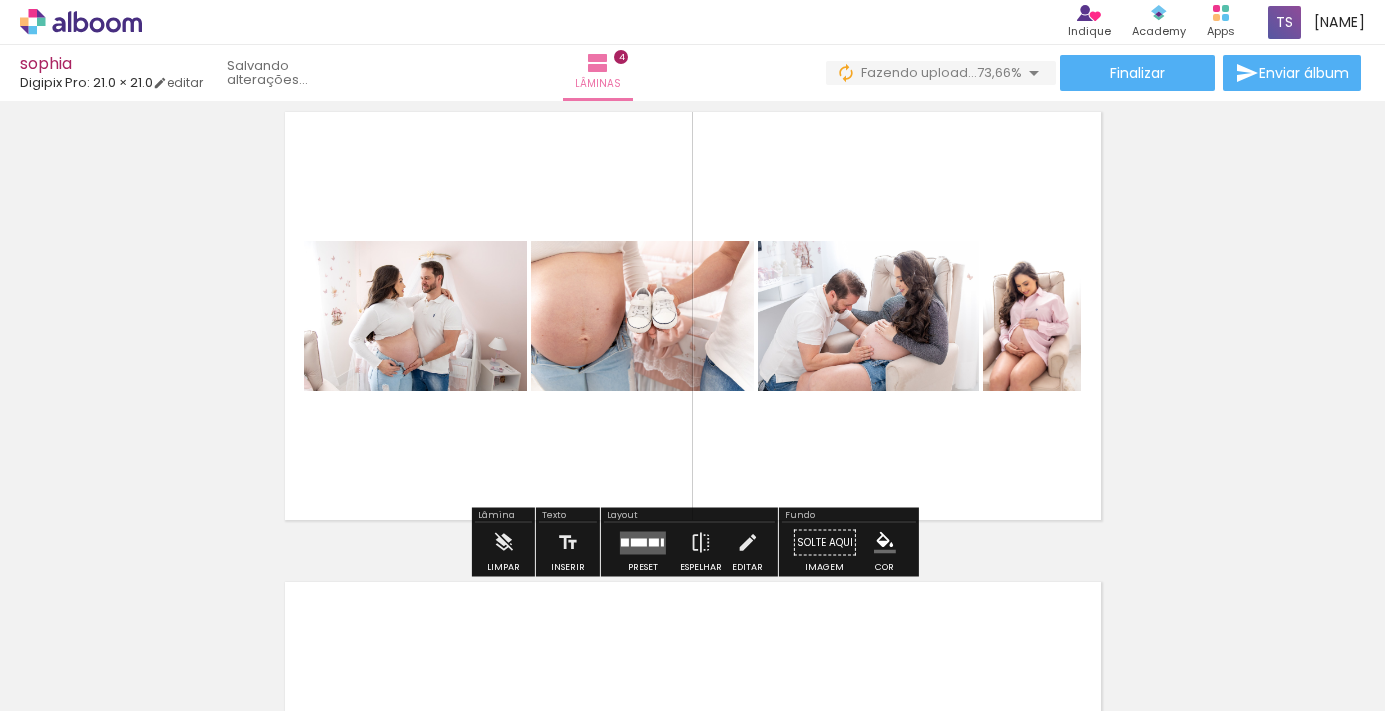 click at bounding box center [654, 542] 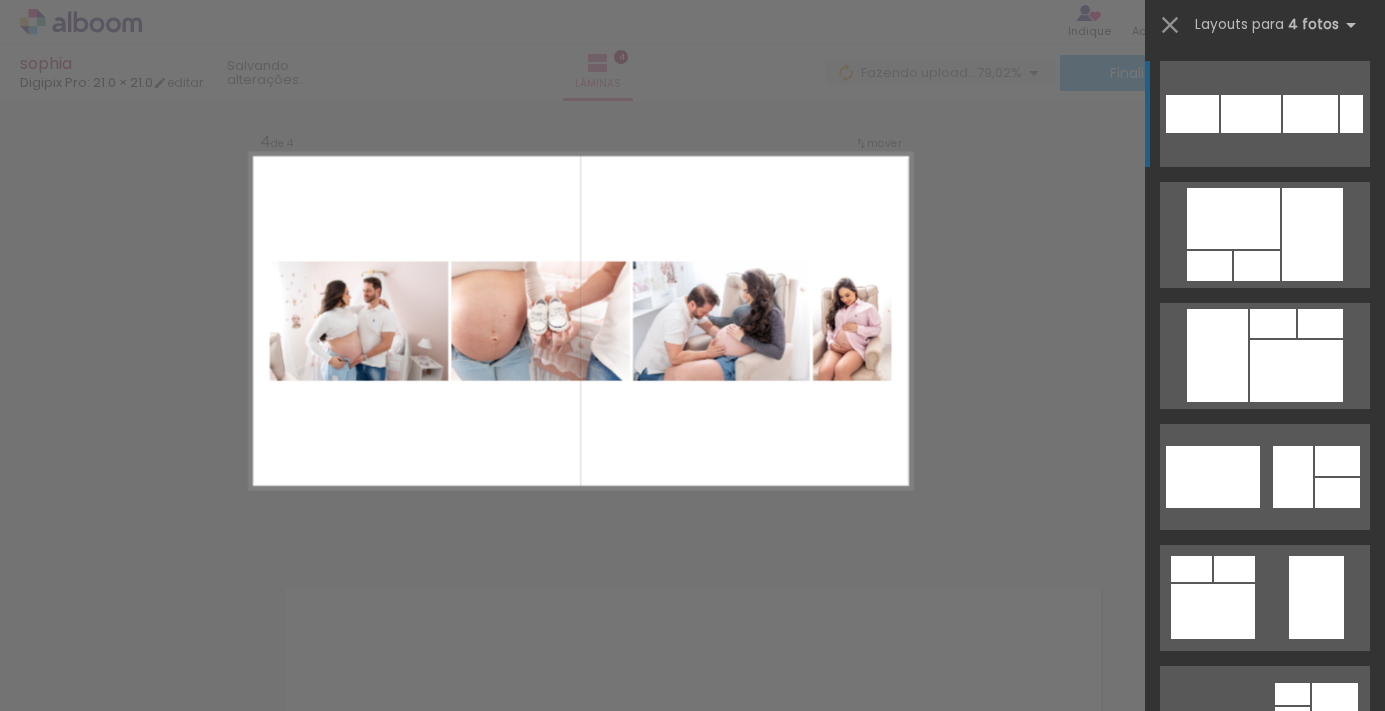 scroll, scrollTop: 1435, scrollLeft: 0, axis: vertical 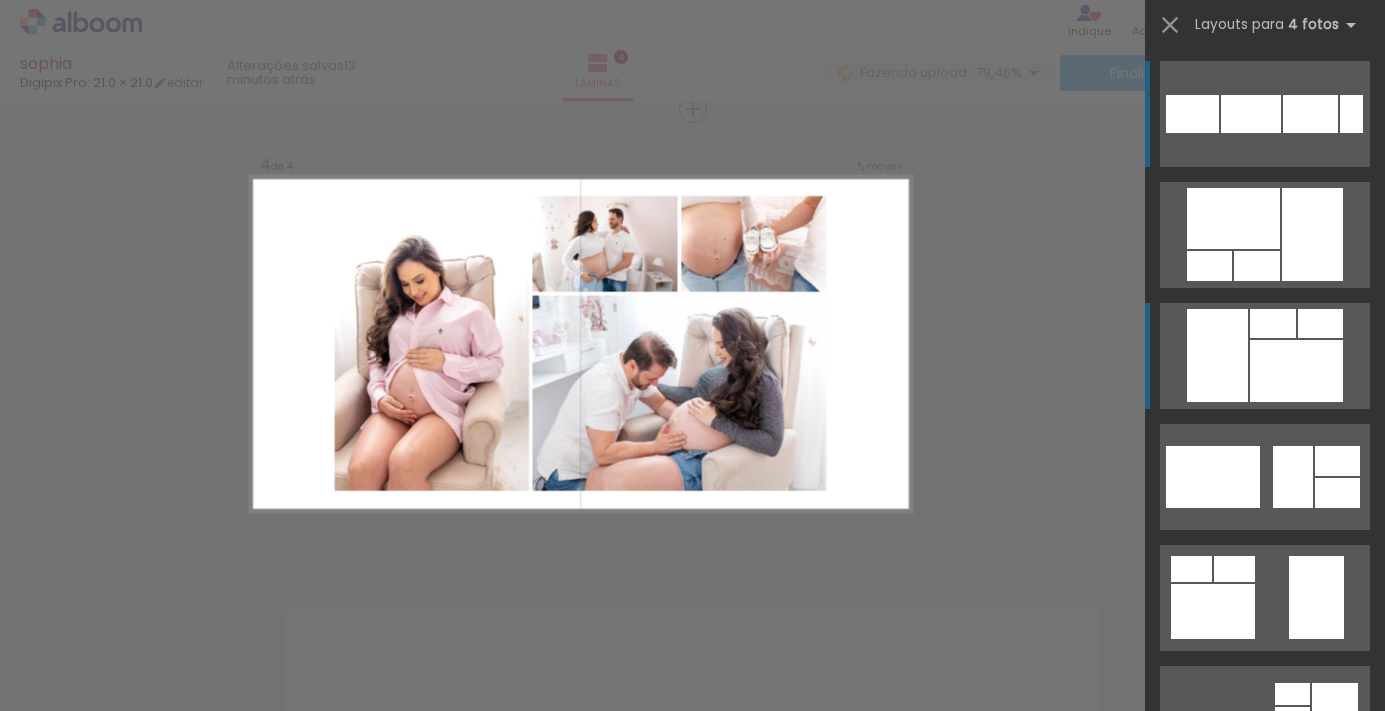 click at bounding box center (1233, 218) 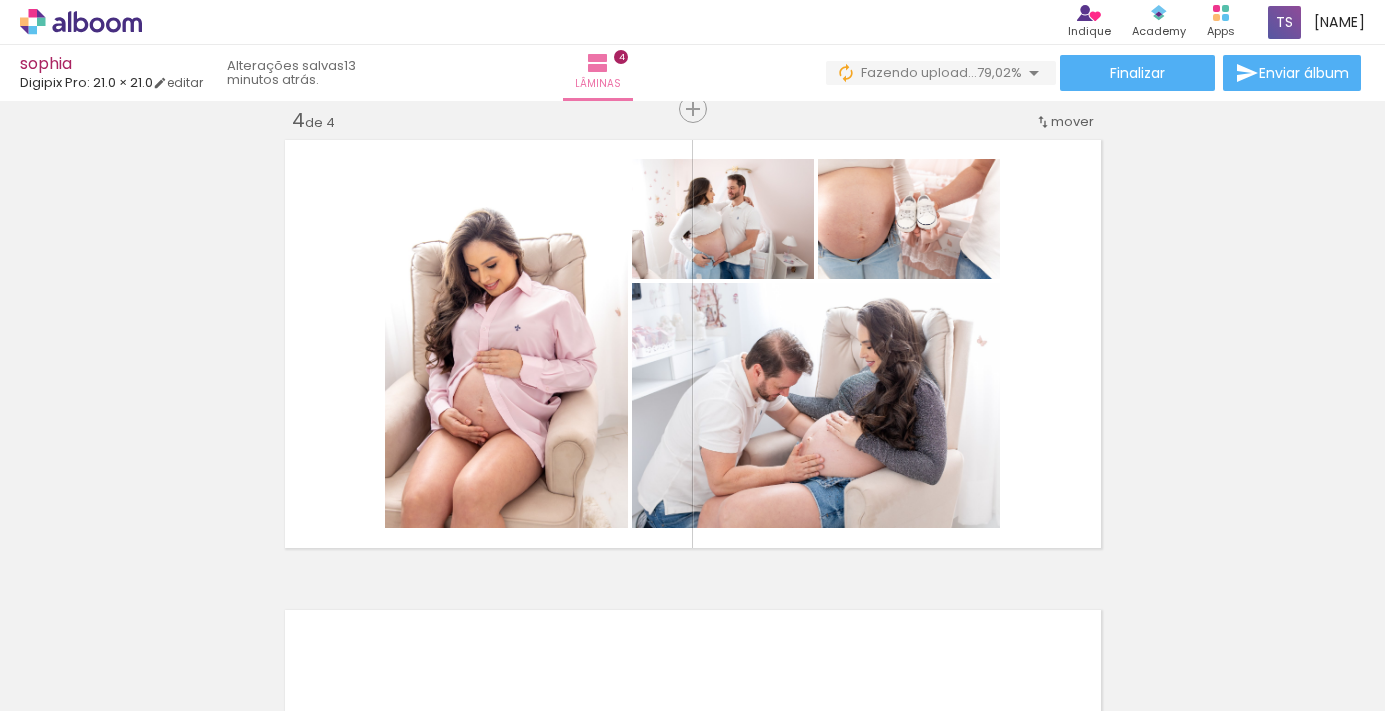 scroll, scrollTop: 0, scrollLeft: 12807, axis: horizontal 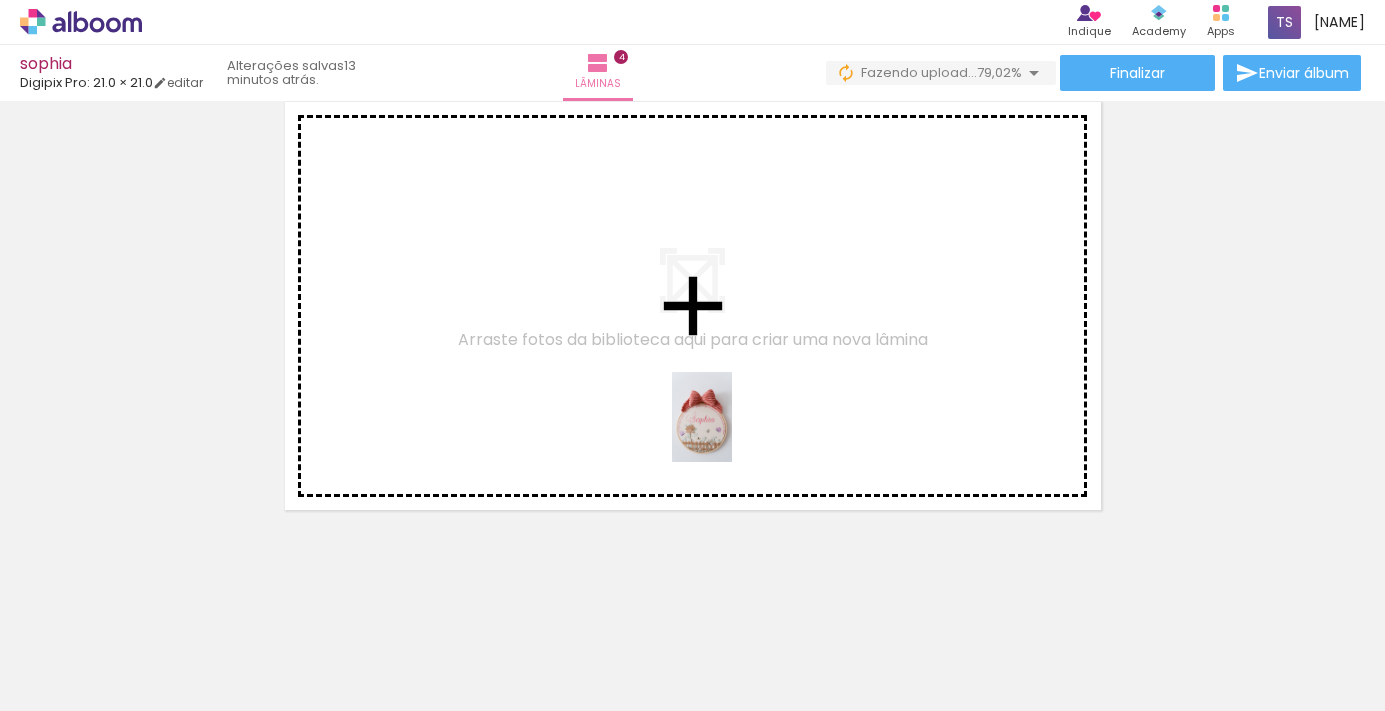 drag, startPoint x: 714, startPoint y: 661, endPoint x: 732, endPoint y: 432, distance: 229.70633 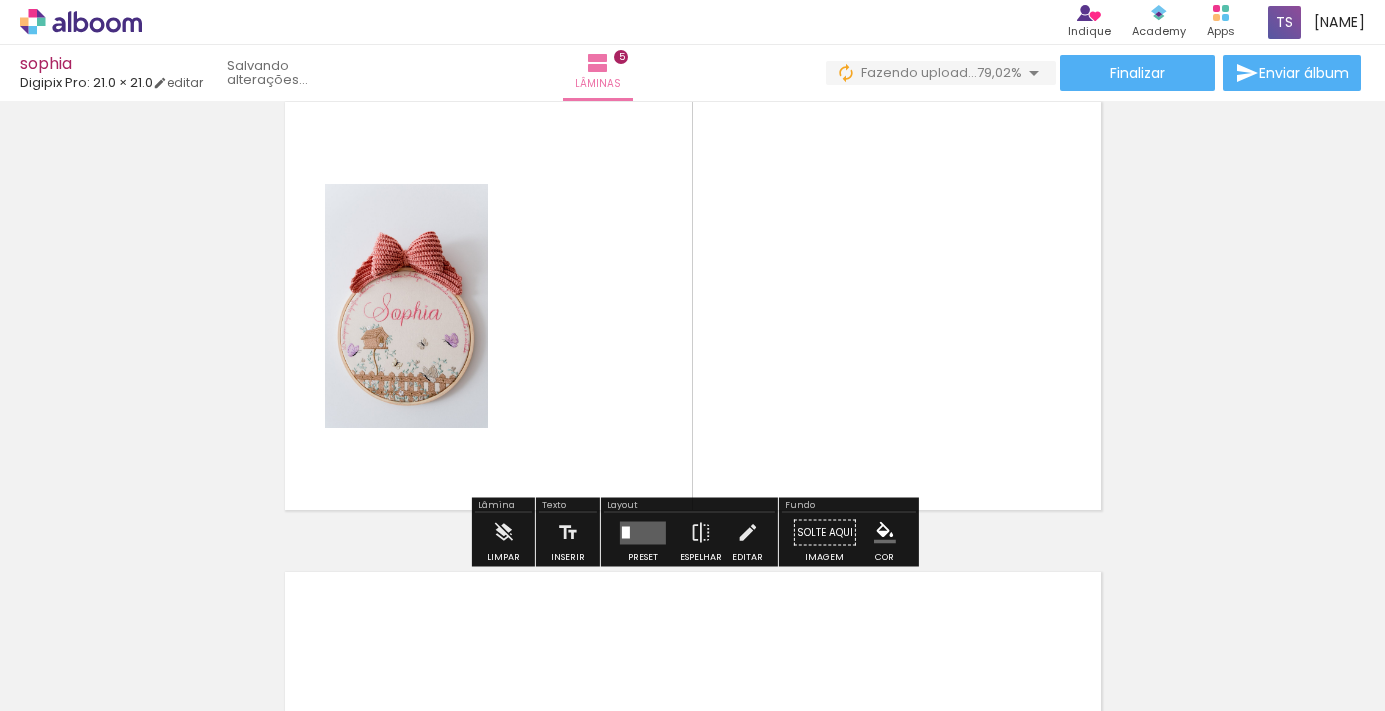 scroll, scrollTop: 1905, scrollLeft: 0, axis: vertical 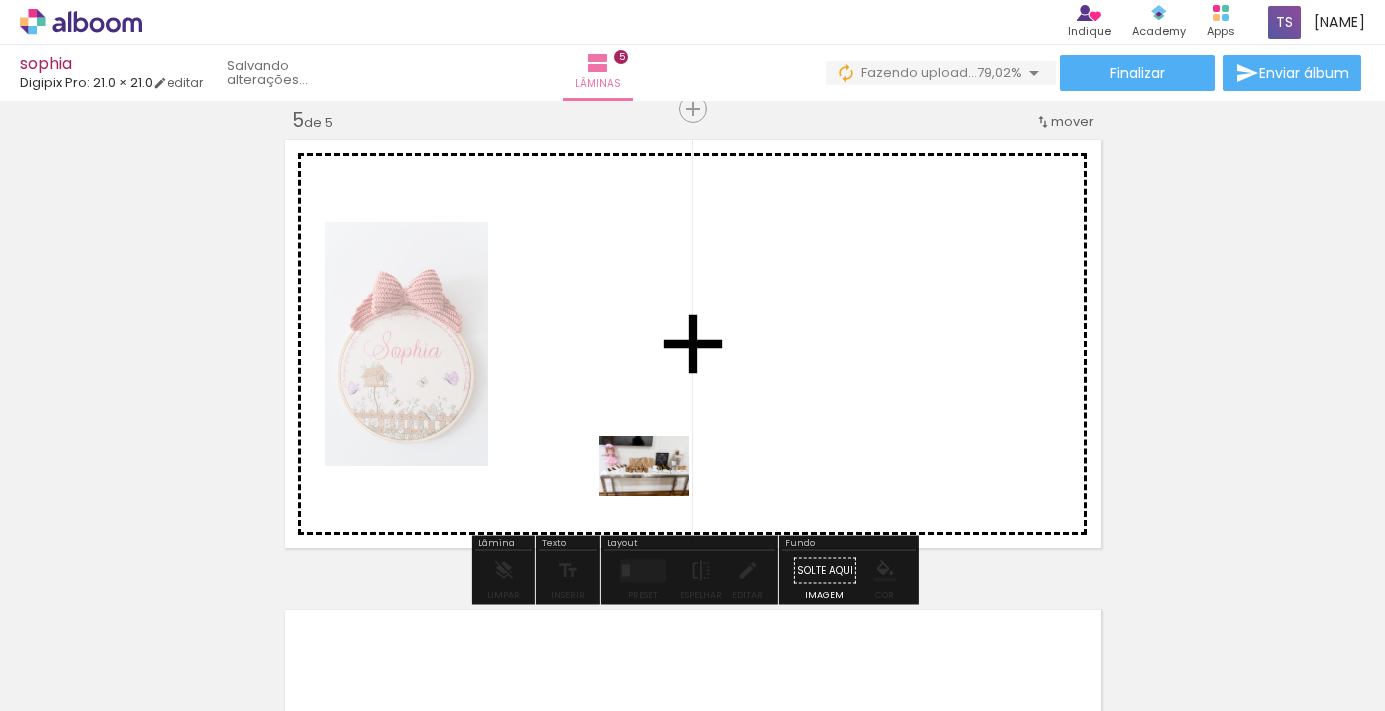 click at bounding box center (692, 355) 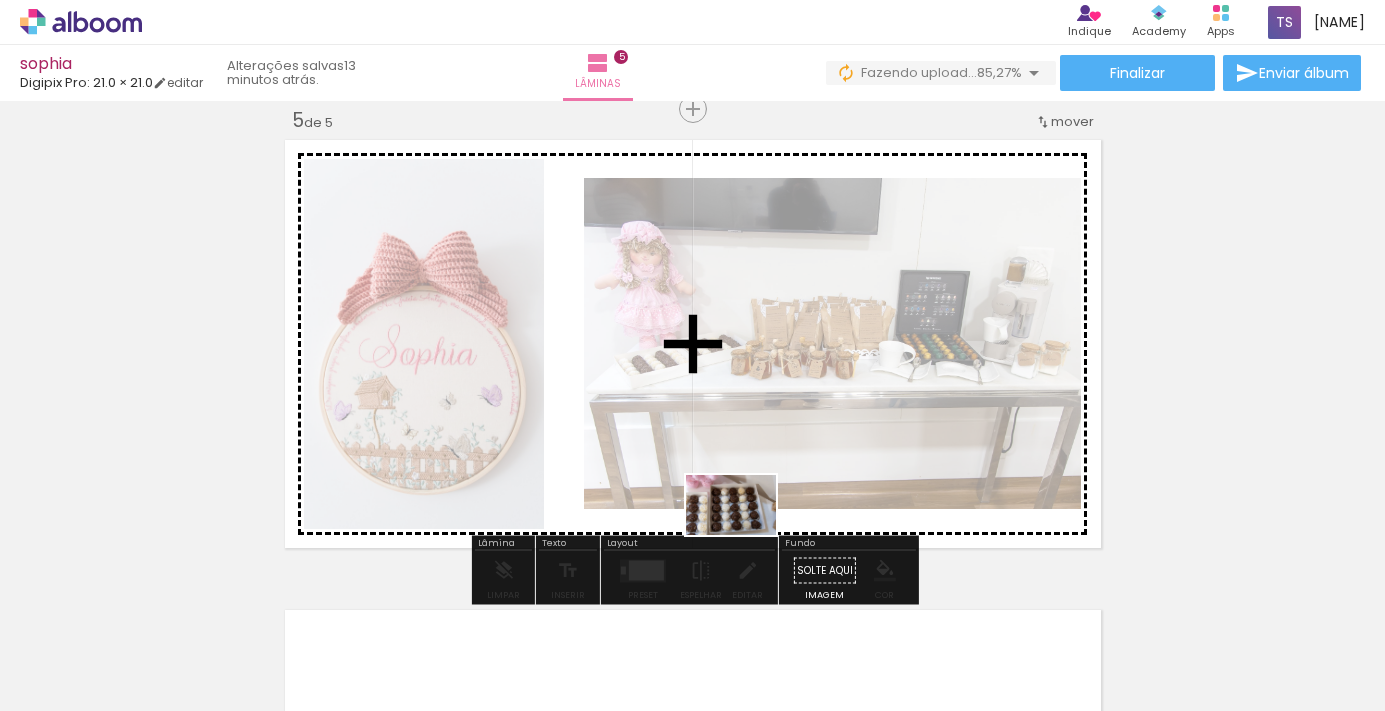 drag, startPoint x: 842, startPoint y: 672, endPoint x: 746, endPoint y: 535, distance: 167.28719 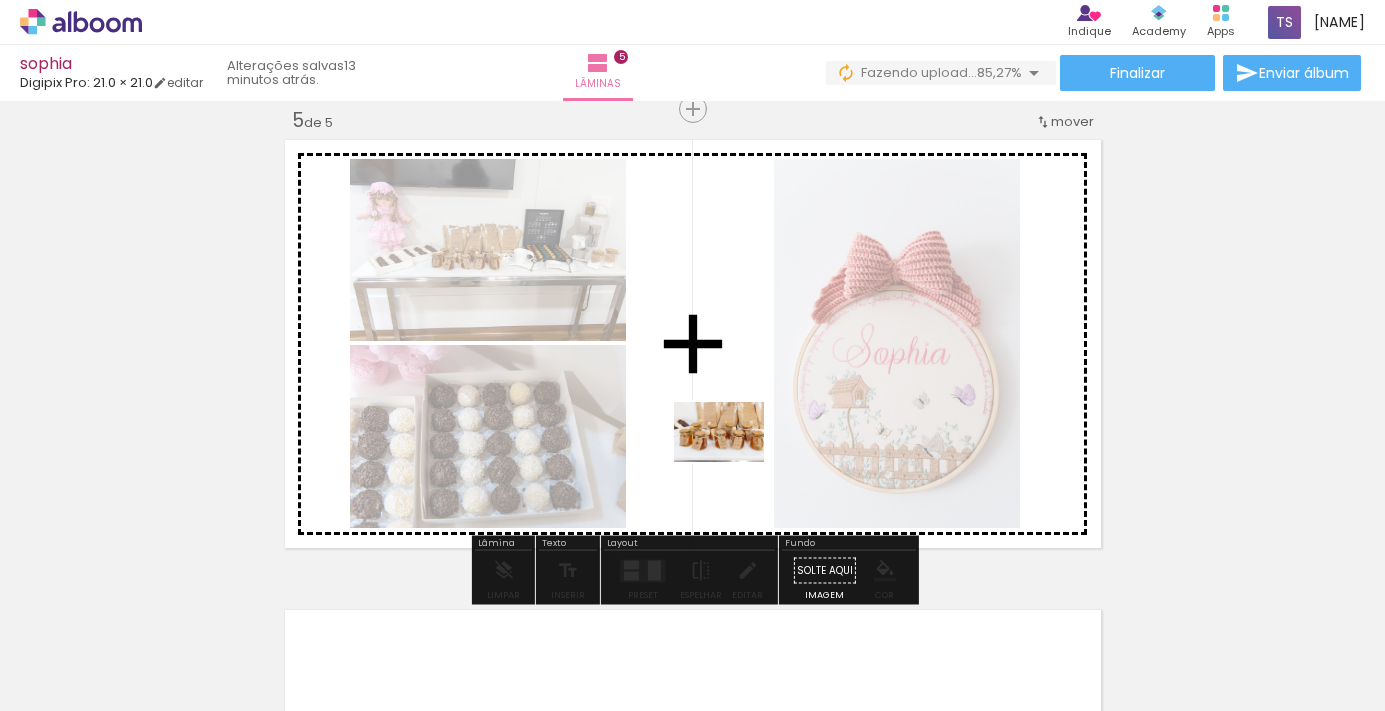 drag, startPoint x: 952, startPoint y: 653, endPoint x: 734, endPoint y: 462, distance: 289.83615 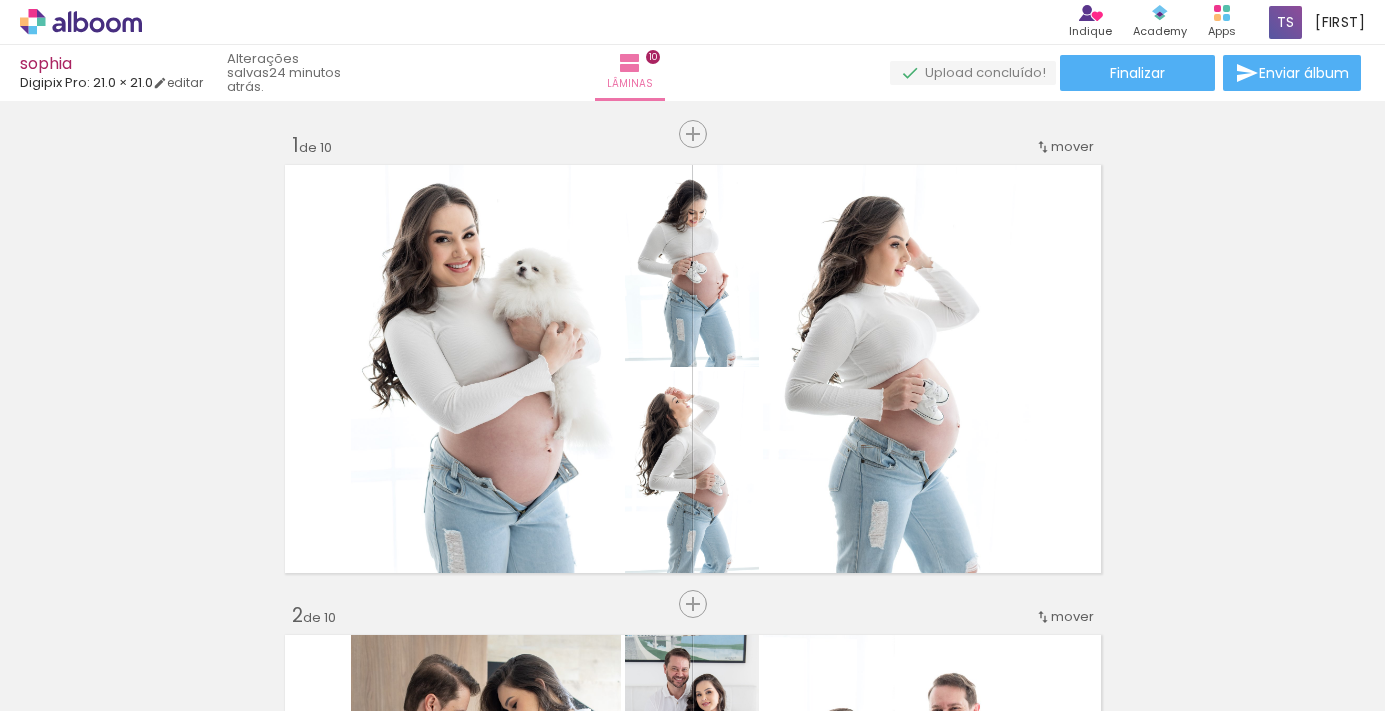 scroll, scrollTop: 0, scrollLeft: 0, axis: both 